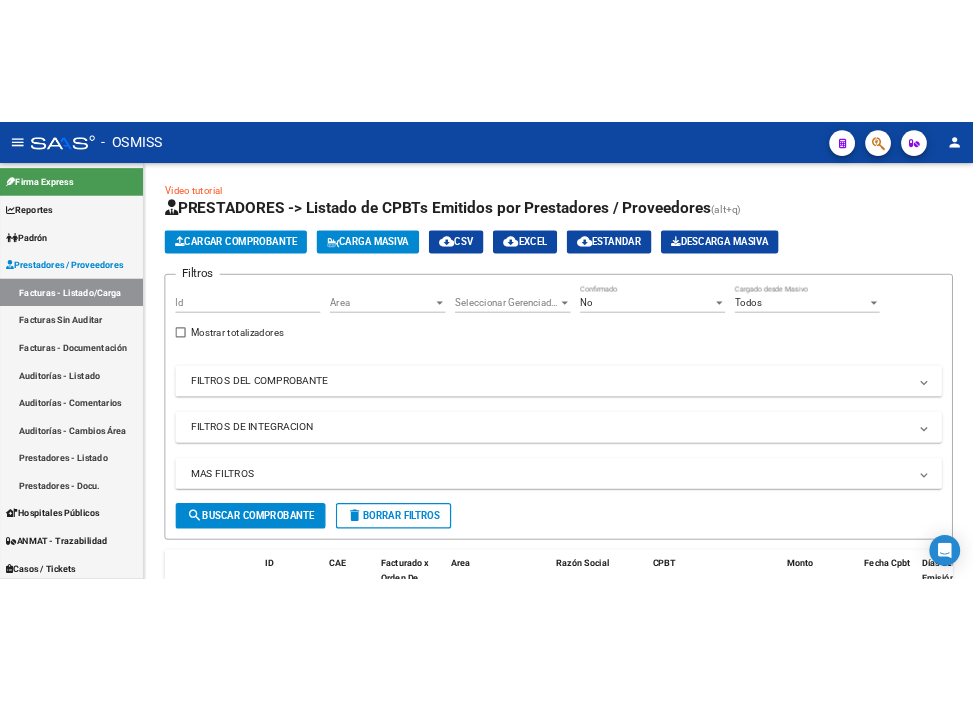 scroll, scrollTop: 0, scrollLeft: 0, axis: both 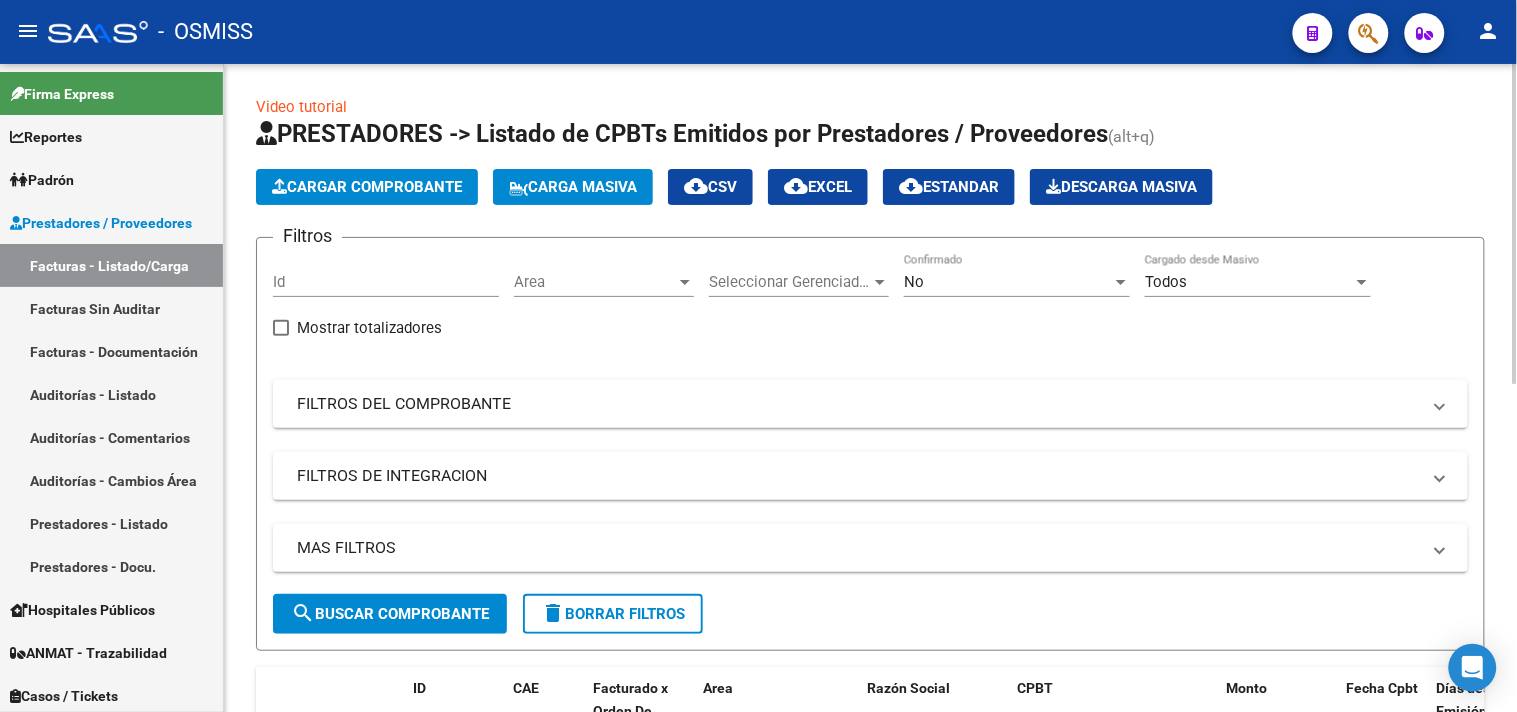 click on "Cargar Comprobante" 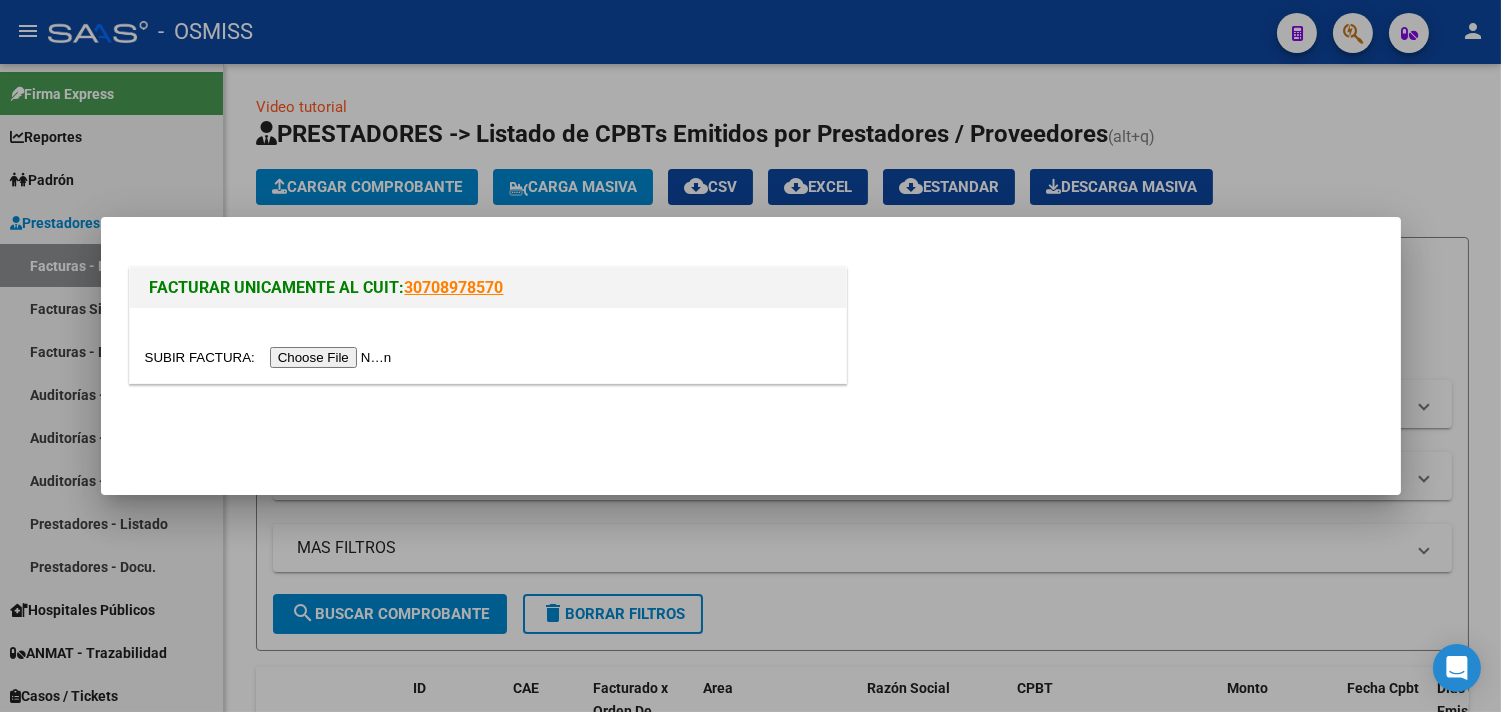 click at bounding box center (271, 357) 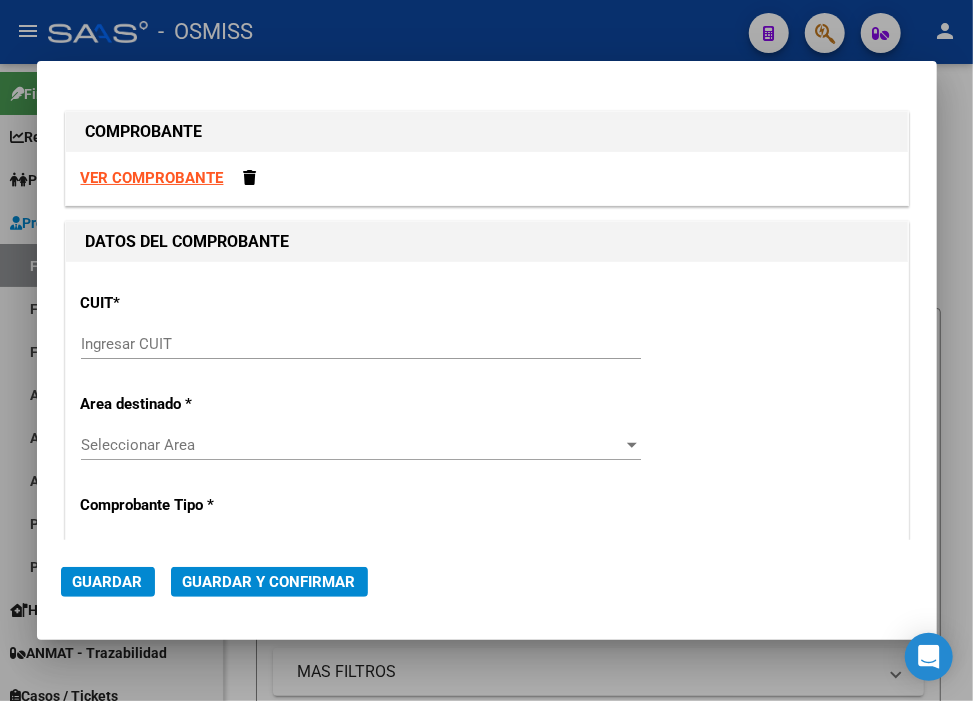 click on "Ingresar CUIT" at bounding box center (361, 344) 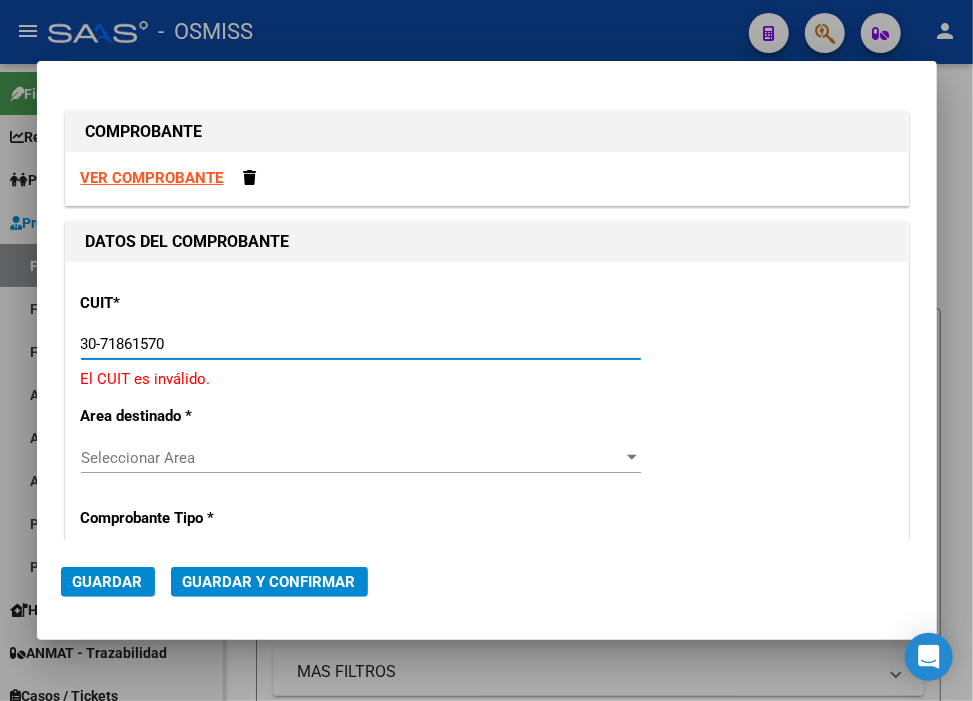type on "30-71861570-0" 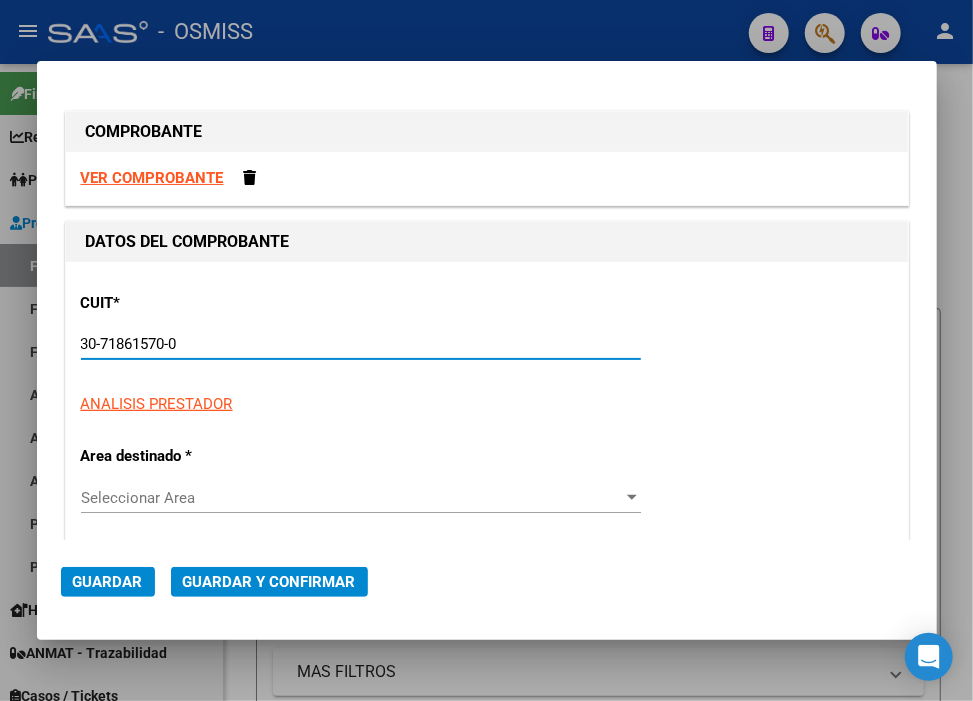 type on "19" 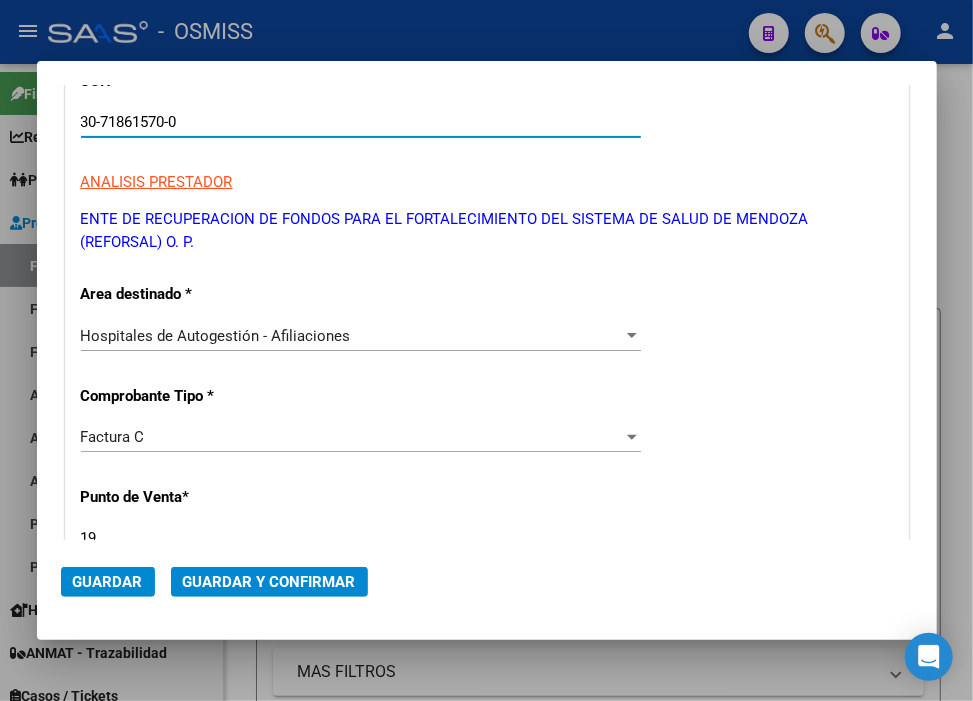 scroll, scrollTop: 333, scrollLeft: 0, axis: vertical 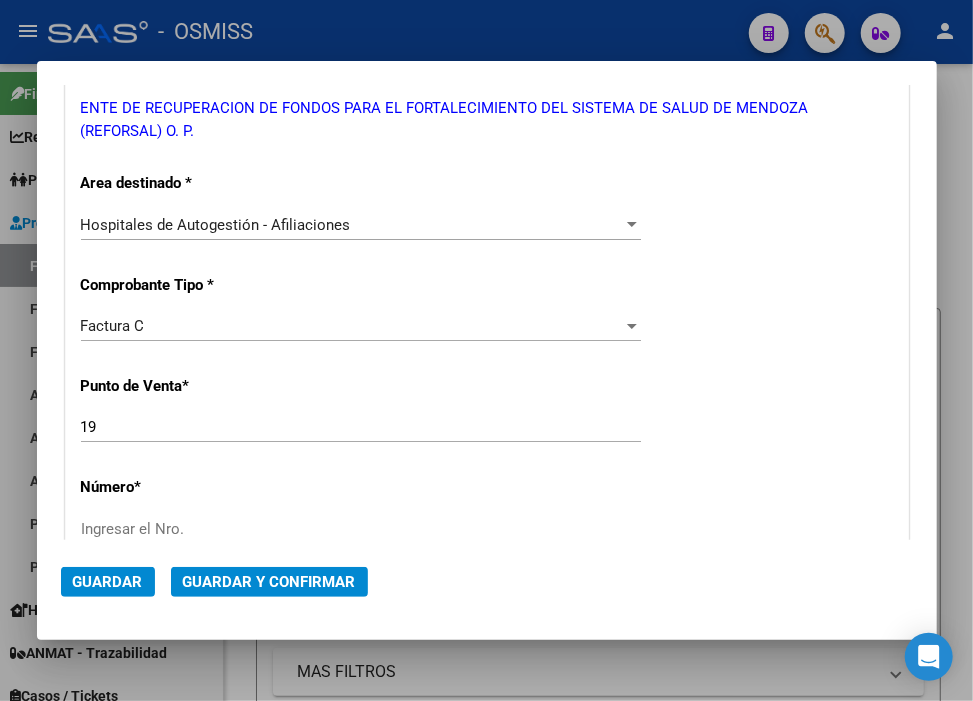 type on "30-71861570-0" 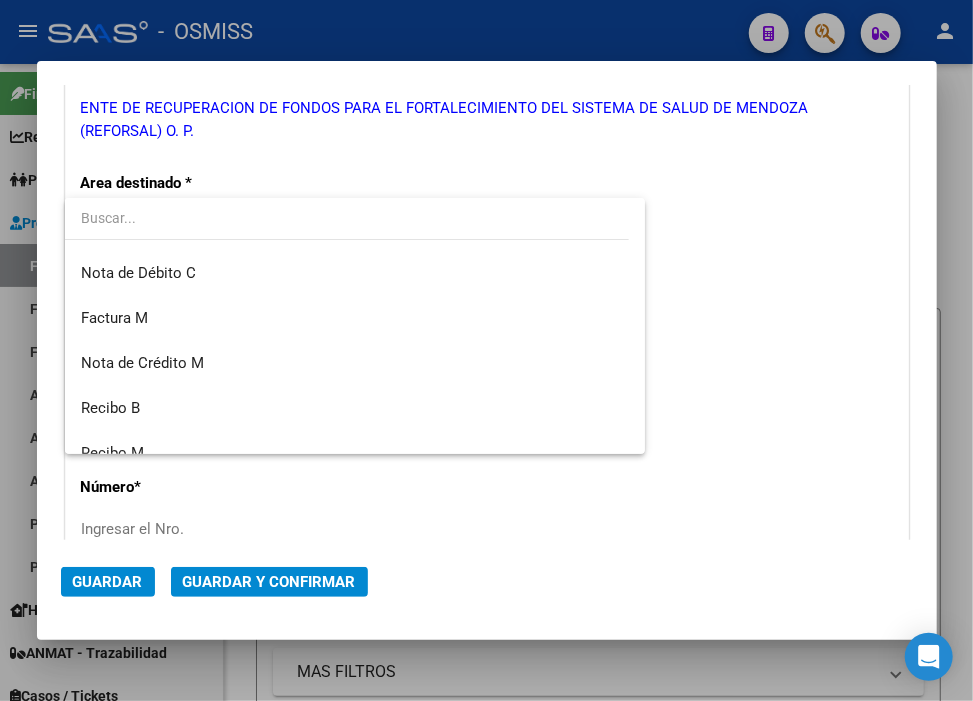 scroll, scrollTop: 363, scrollLeft: 0, axis: vertical 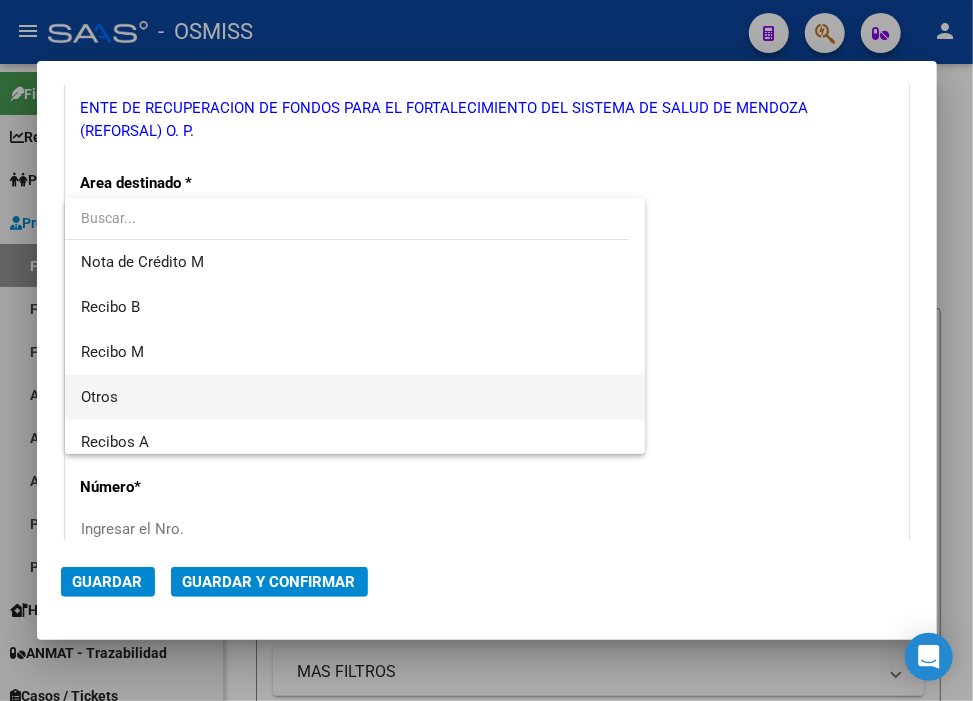 click on "Otros" at bounding box center (355, 397) 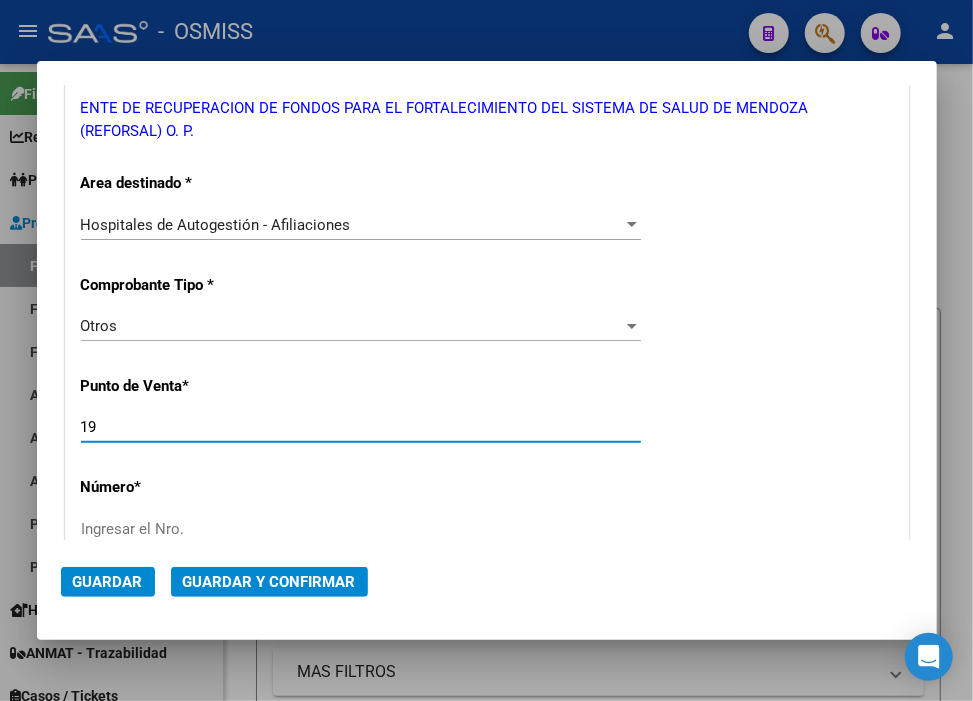 drag, startPoint x: 151, startPoint y: 433, endPoint x: 46, endPoint y: 416, distance: 106.36729 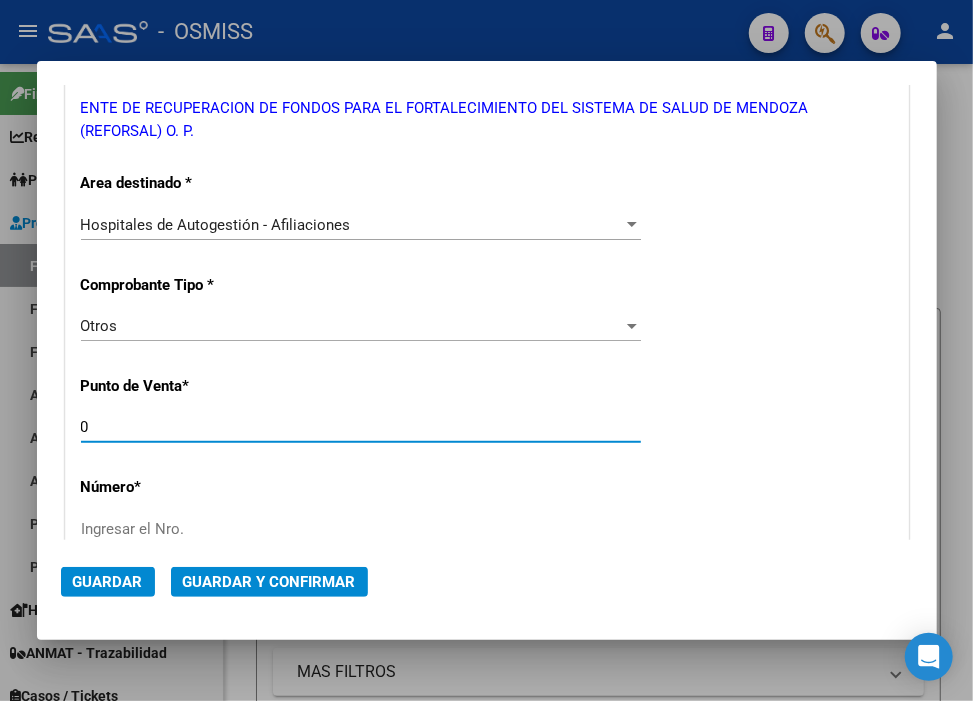 type on "0" 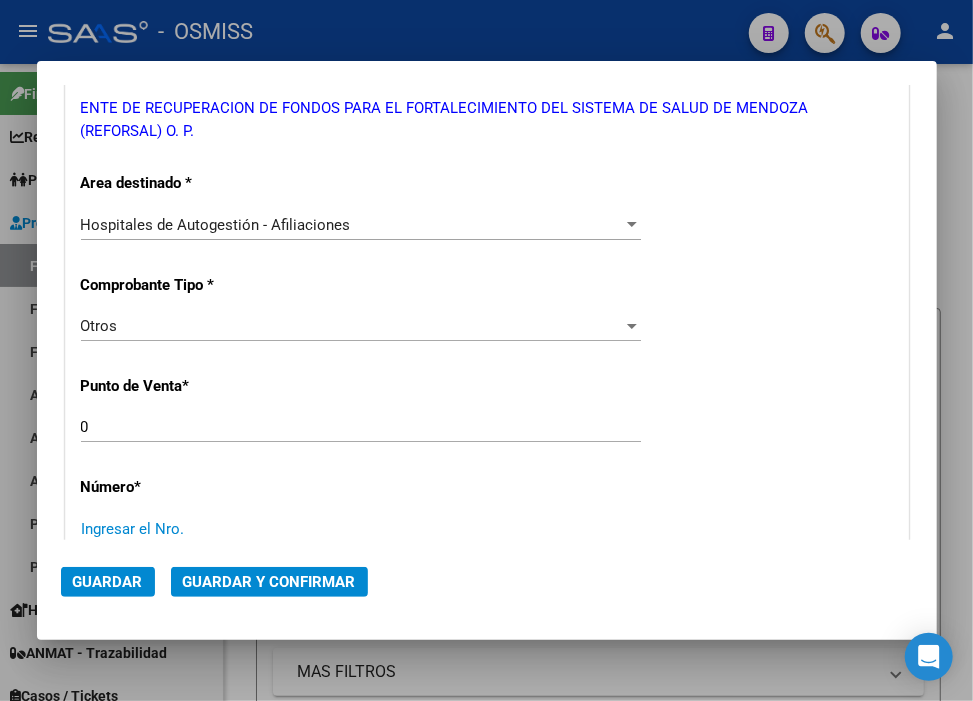 click on "Ingresar el Nro." at bounding box center (361, 529) 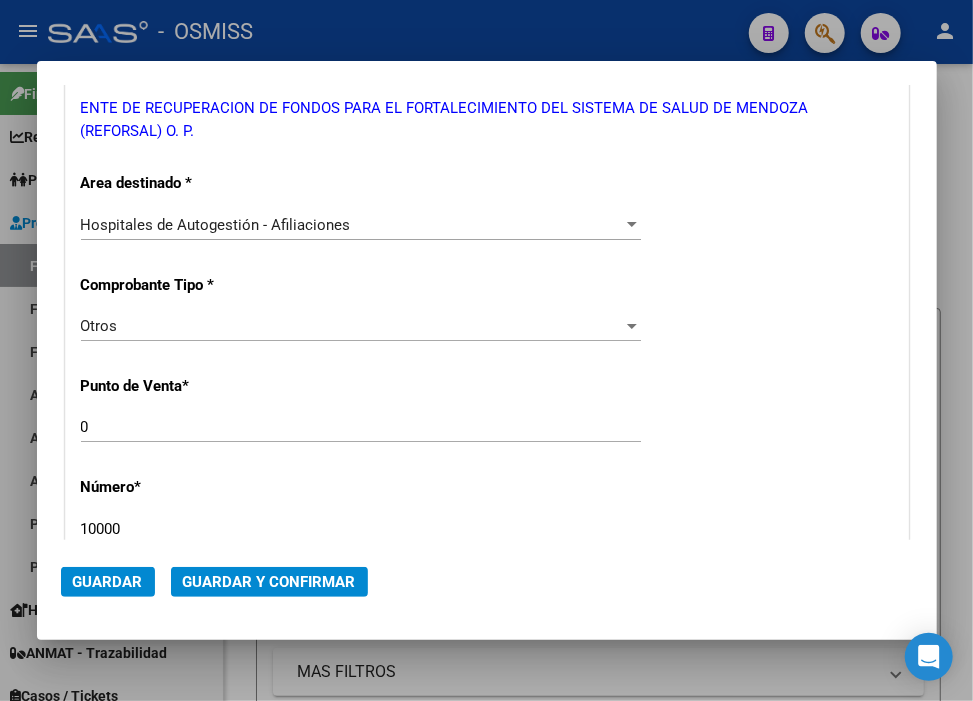 type on "10000" 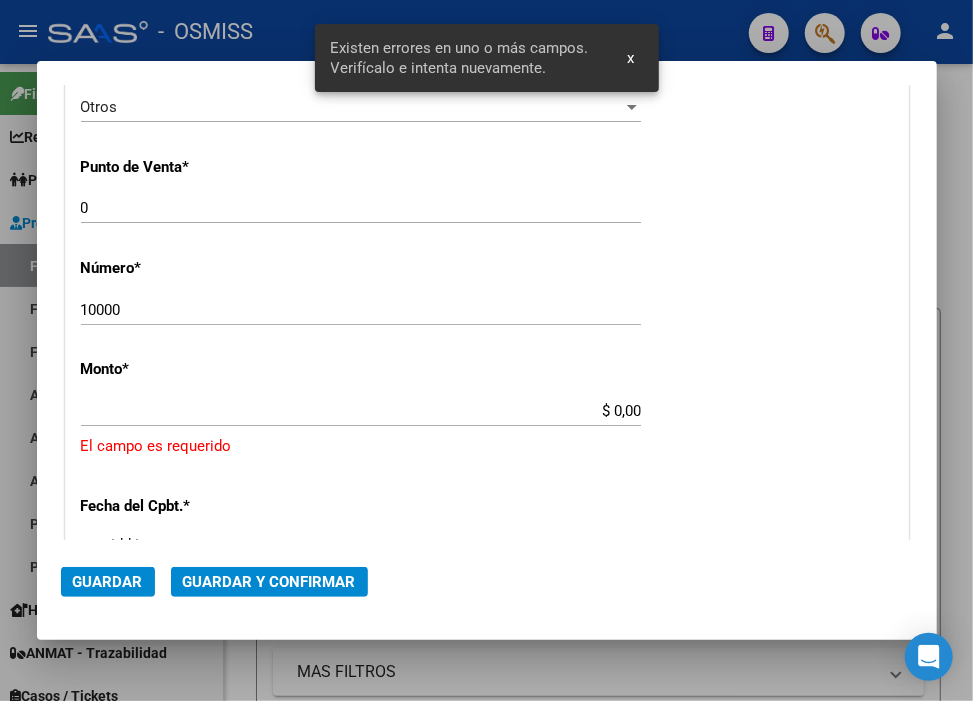scroll, scrollTop: 641, scrollLeft: 0, axis: vertical 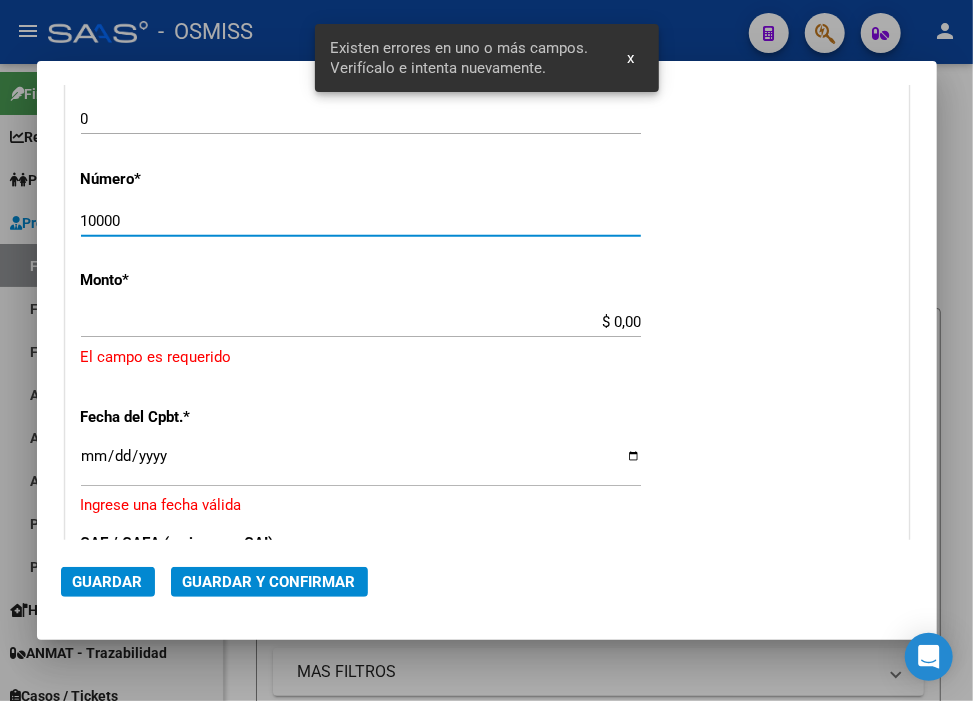 drag, startPoint x: 161, startPoint y: 220, endPoint x: 46, endPoint y: 223, distance: 115.03912 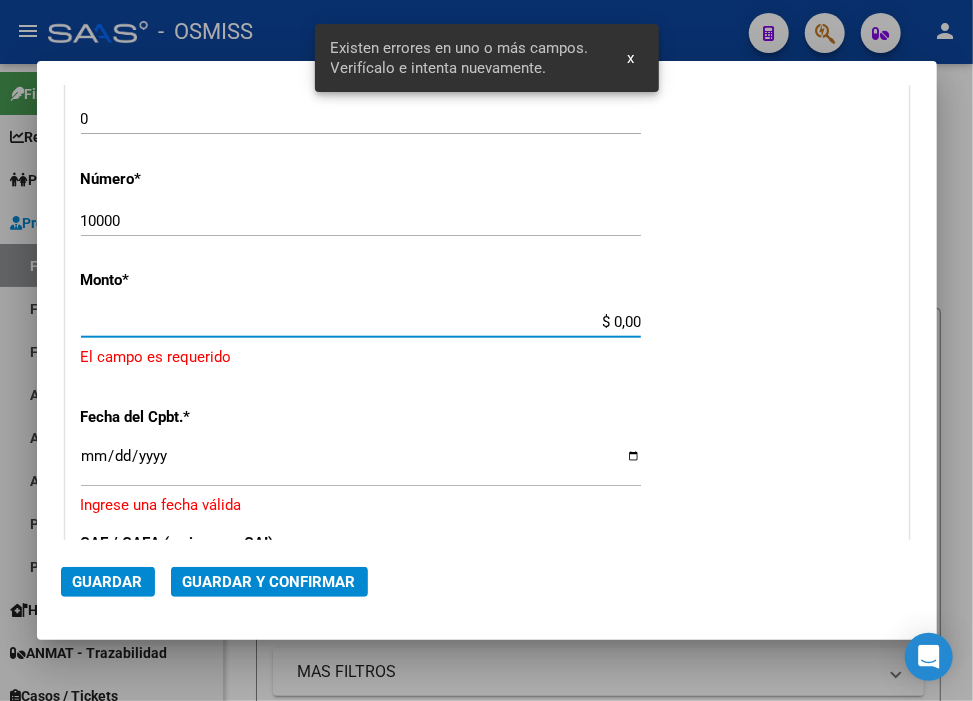 click on "$ 0,00" at bounding box center (361, 322) 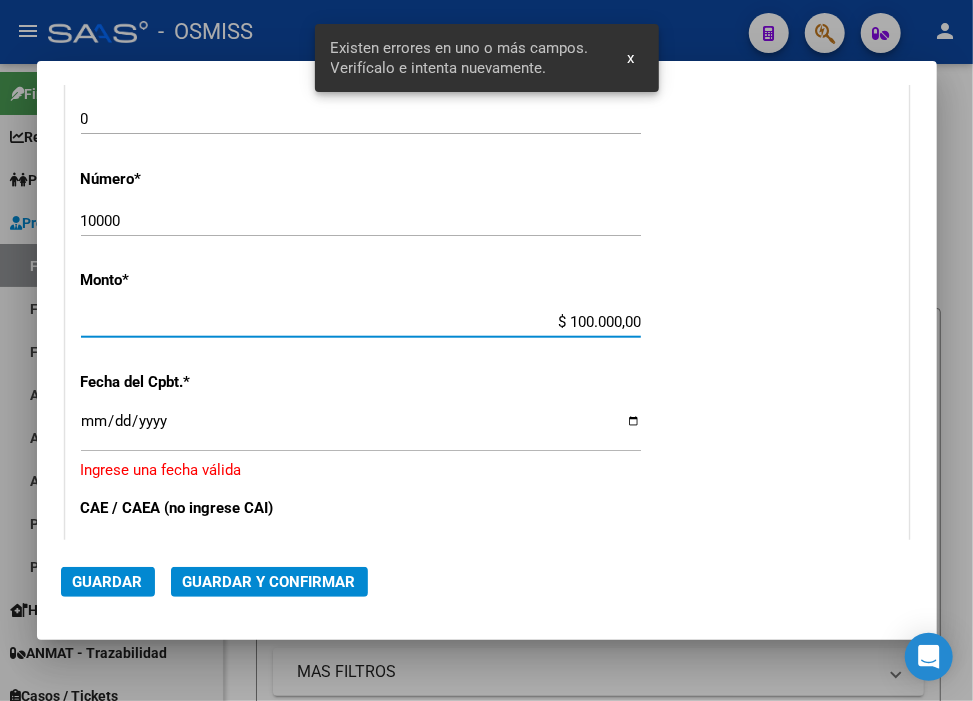 click on "$ 100.000,00" at bounding box center [361, 322] 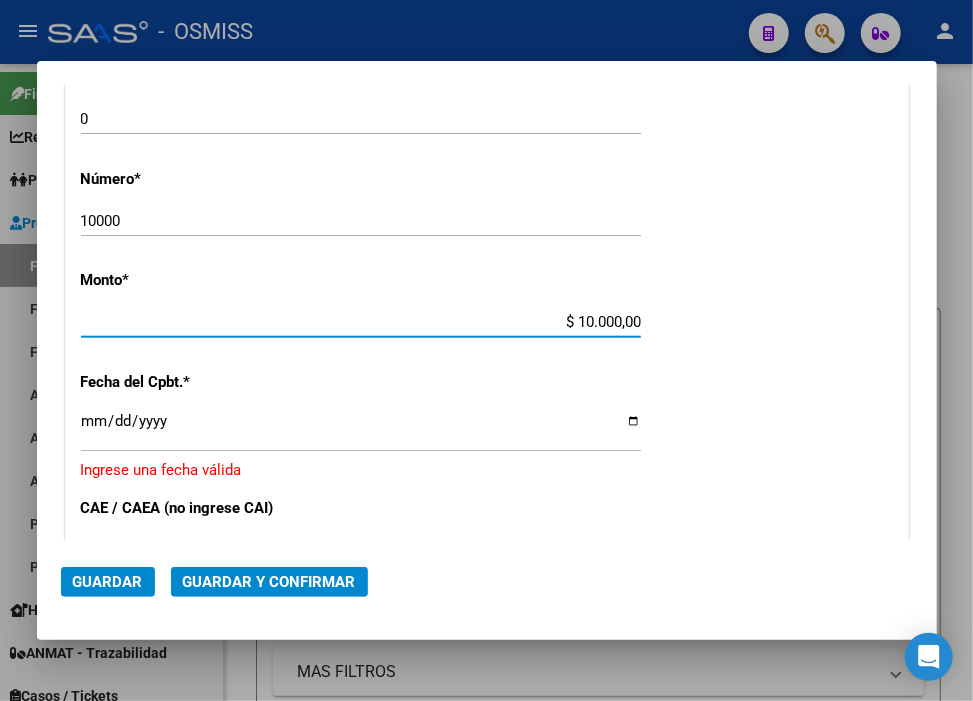 type on "$ 10.000,00" 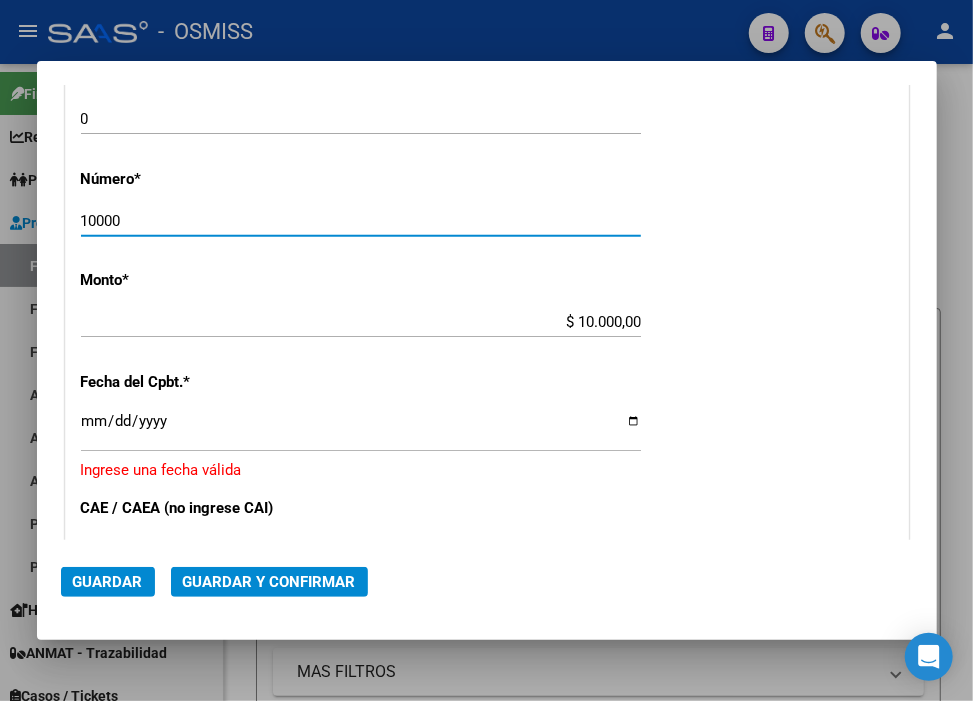 drag, startPoint x: 140, startPoint y: 221, endPoint x: 46, endPoint y: 206, distance: 95.189285 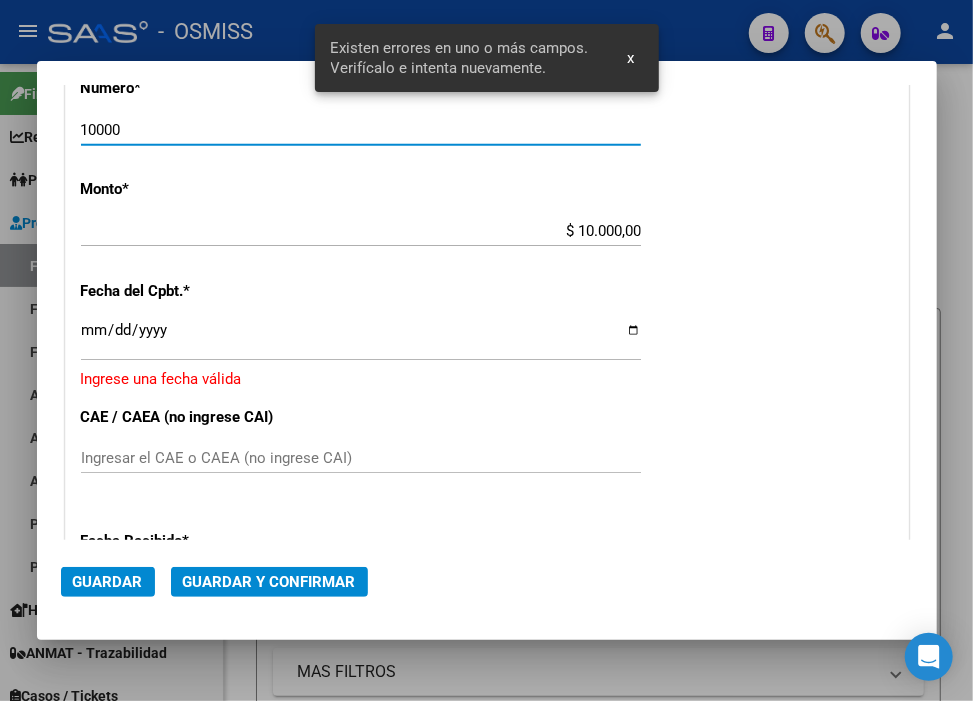 scroll, scrollTop: 754, scrollLeft: 0, axis: vertical 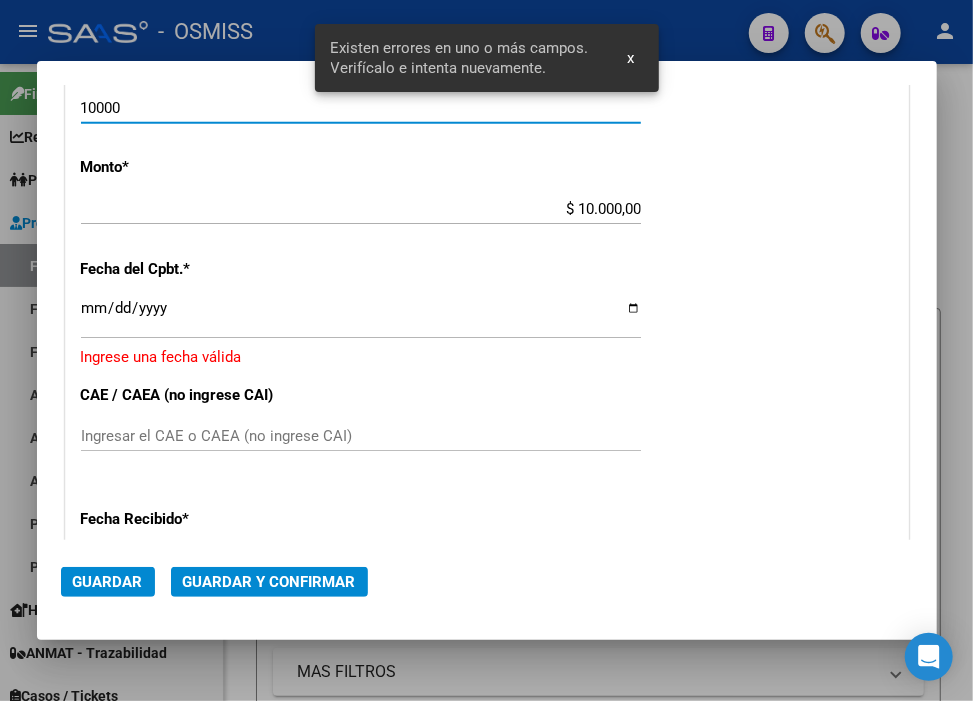paste on "29936" 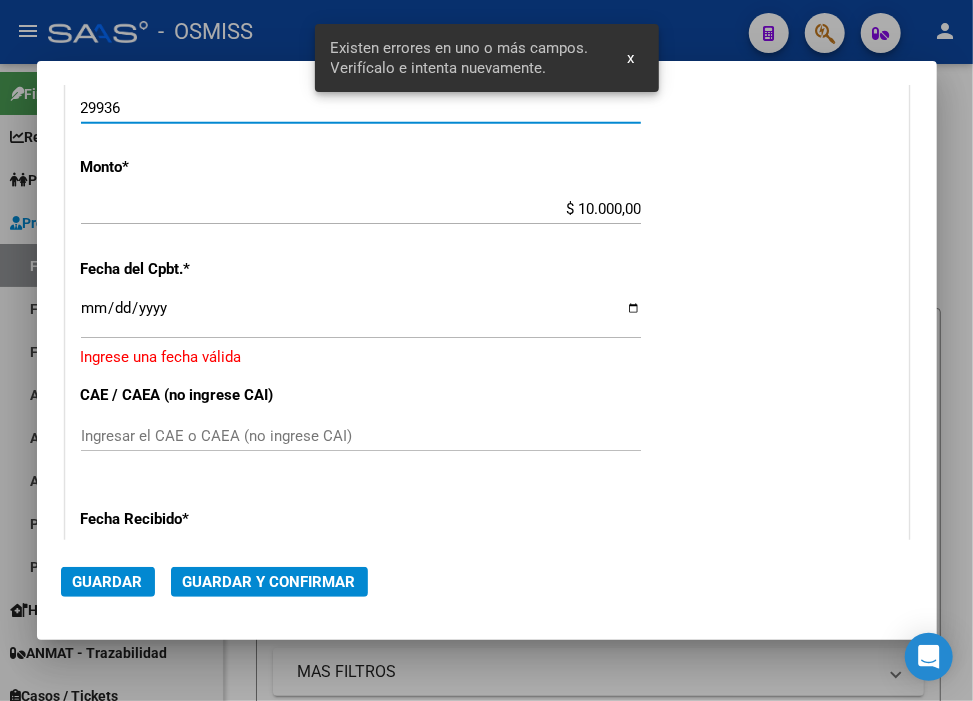 type on "29936" 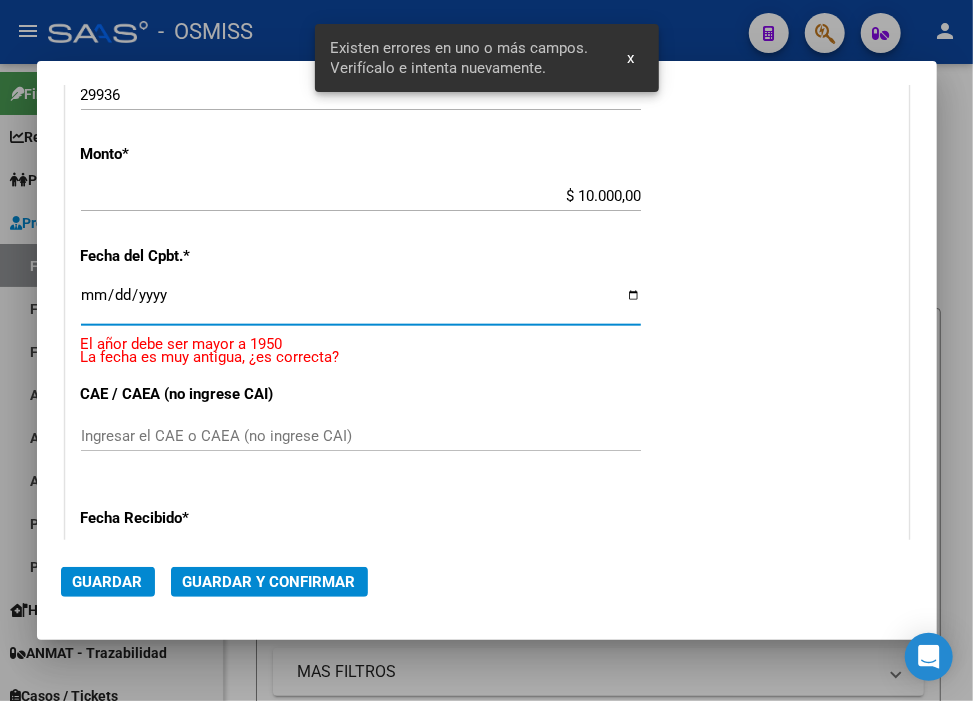 type on "2025-08-04" 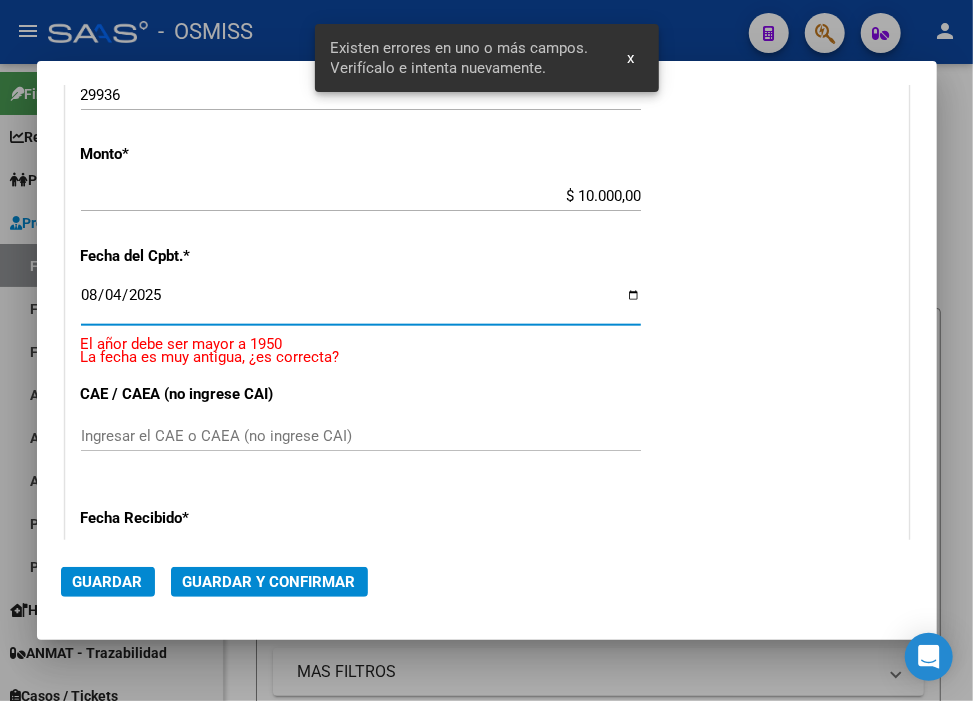 scroll, scrollTop: 742, scrollLeft: 0, axis: vertical 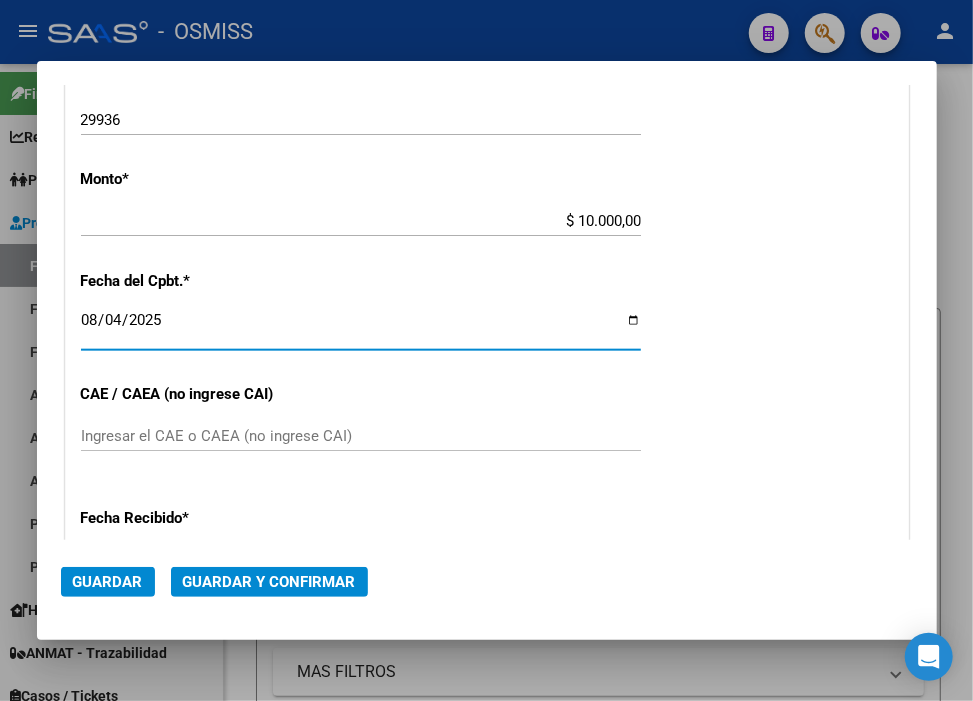 click on "Guardar y Confirmar" 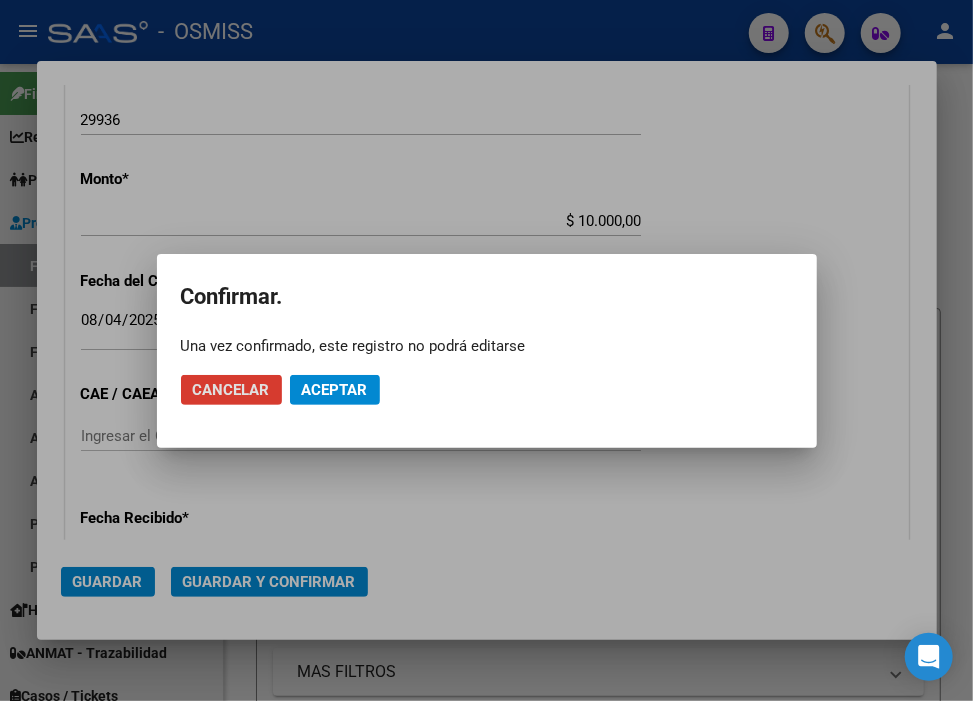 click on "Aceptar" 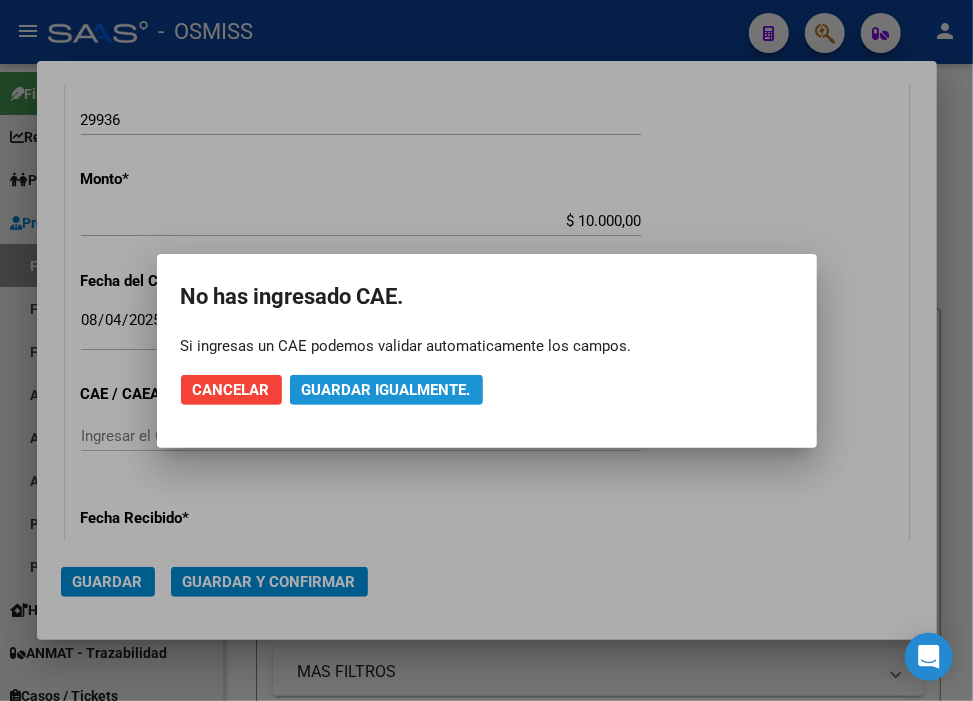 click on "Guardar igualmente." 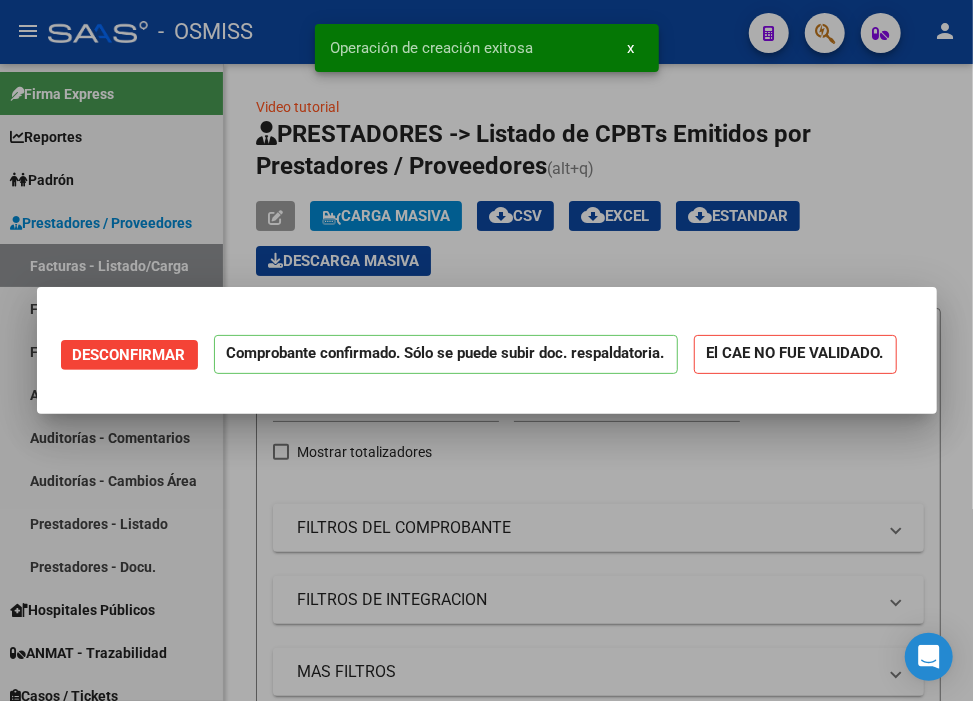 scroll, scrollTop: 0, scrollLeft: 0, axis: both 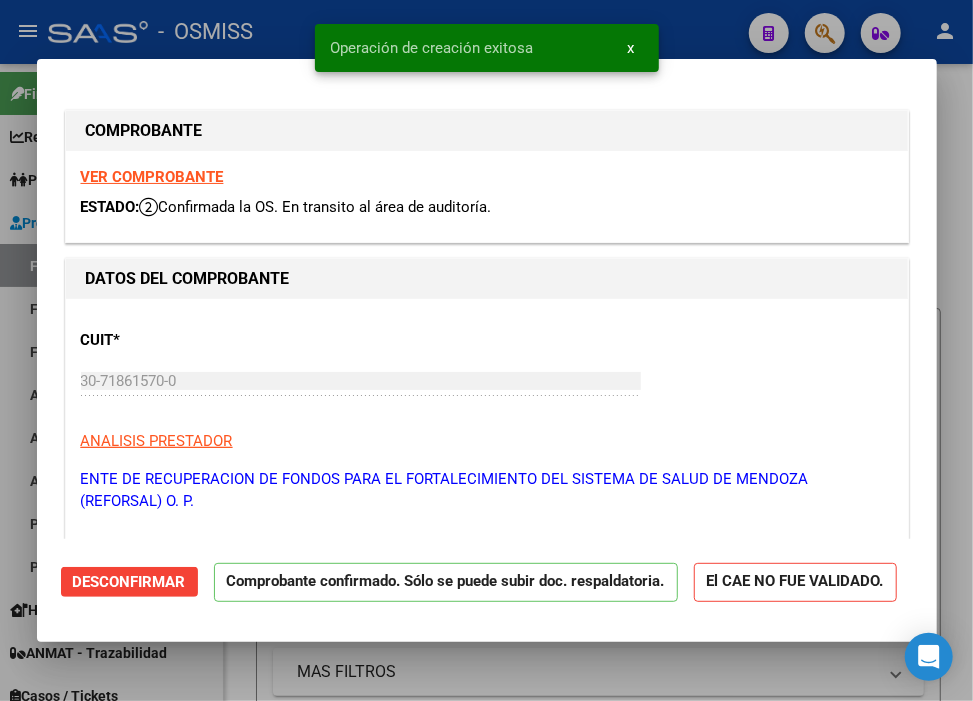 type on "2025-09-03" 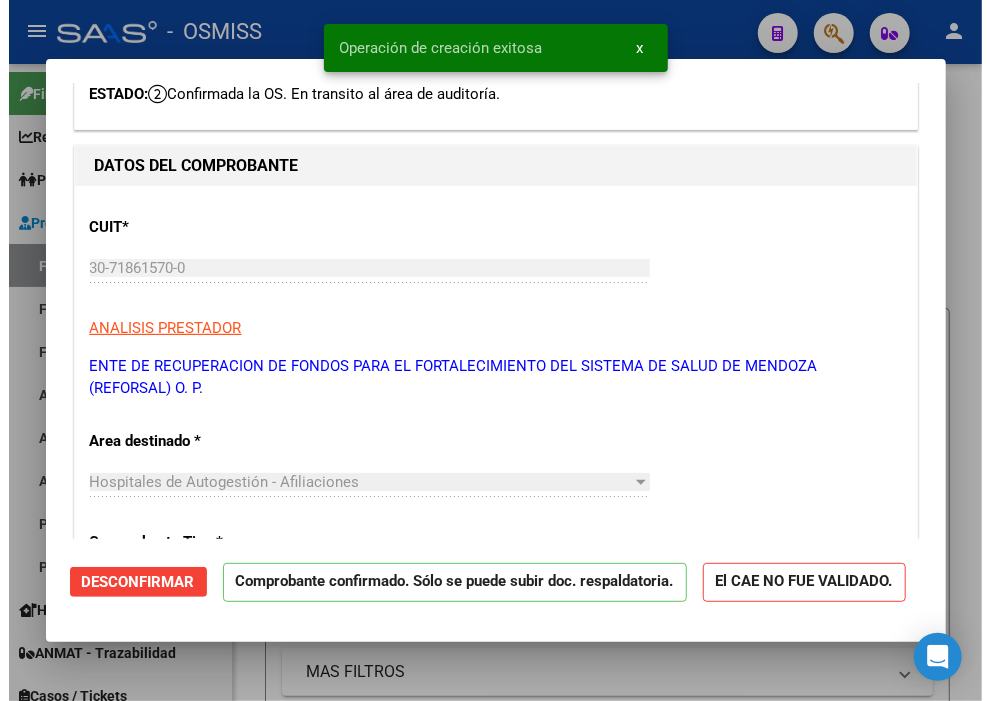 scroll, scrollTop: 111, scrollLeft: 0, axis: vertical 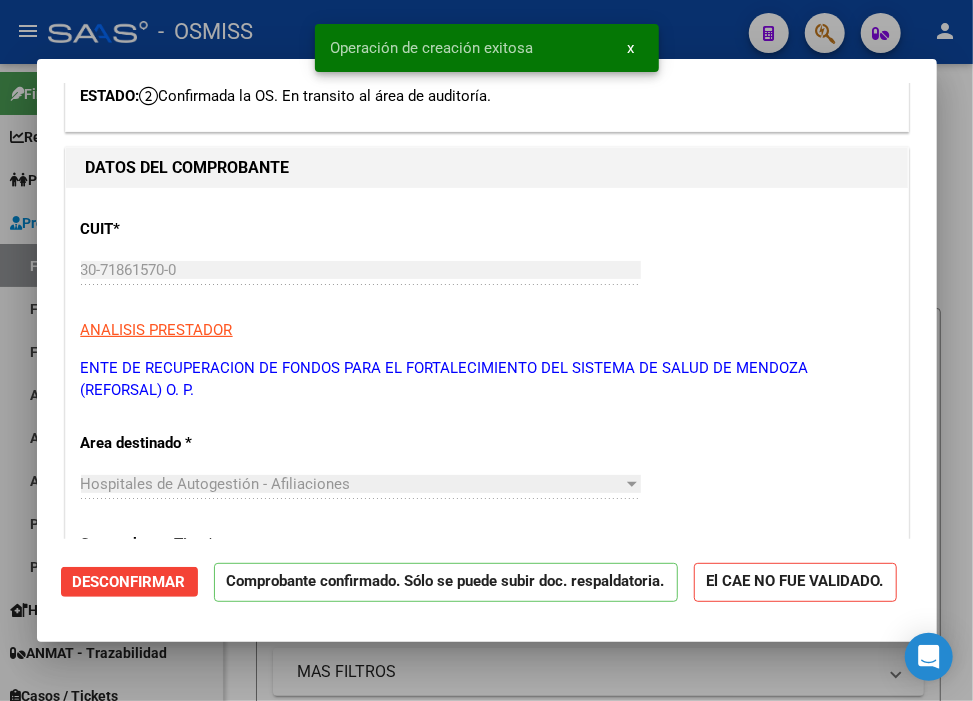 click at bounding box center [486, 350] 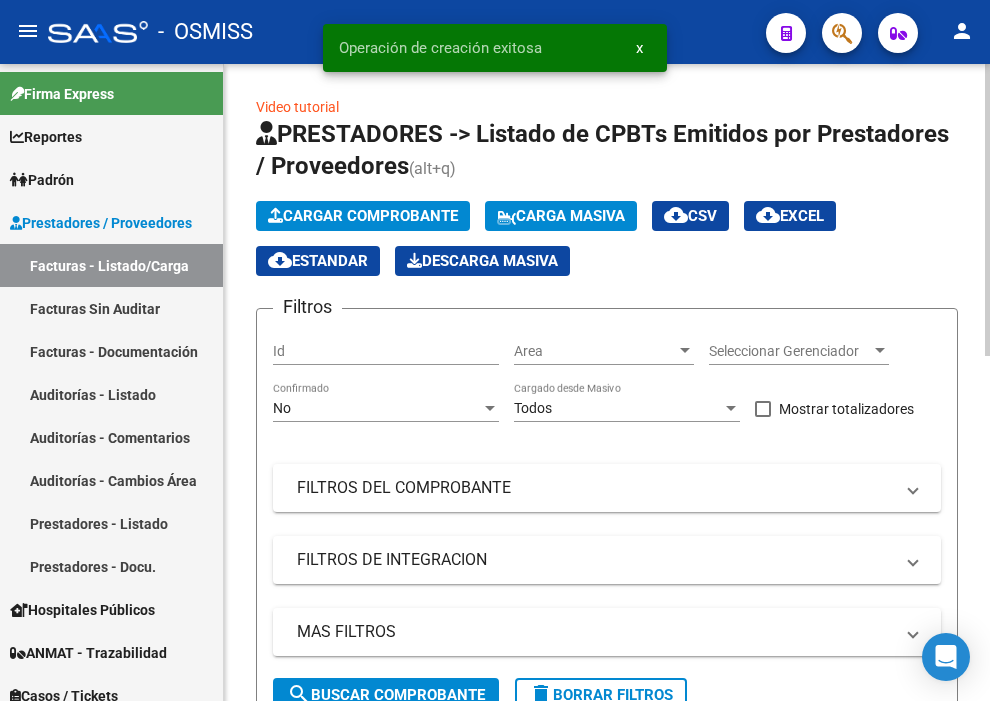 click on "Cargar Comprobante" 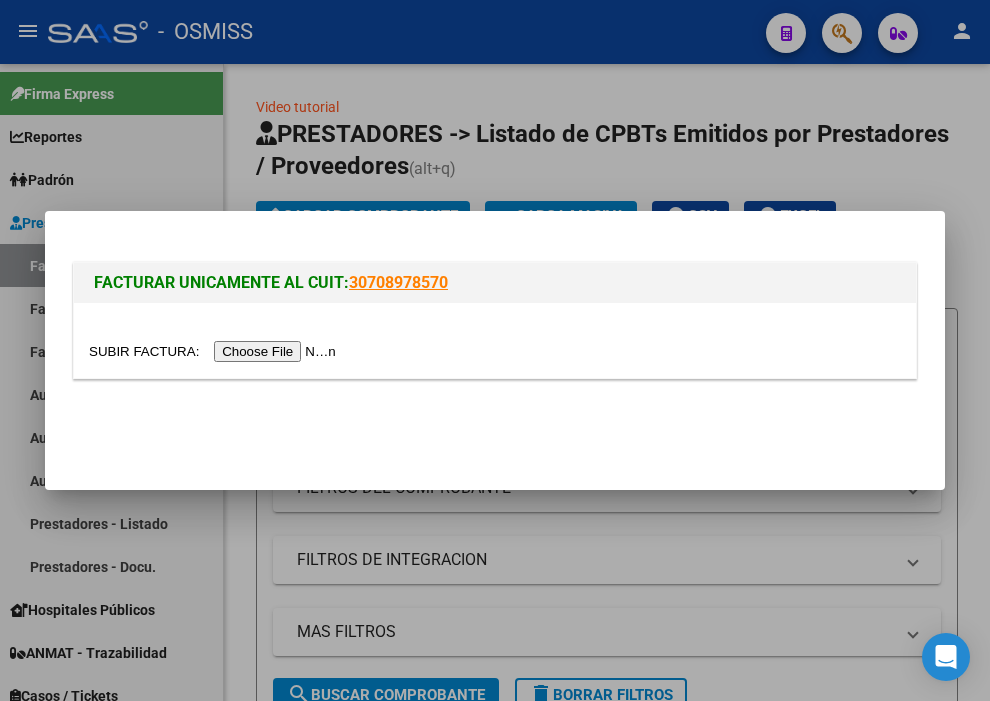 click at bounding box center (215, 351) 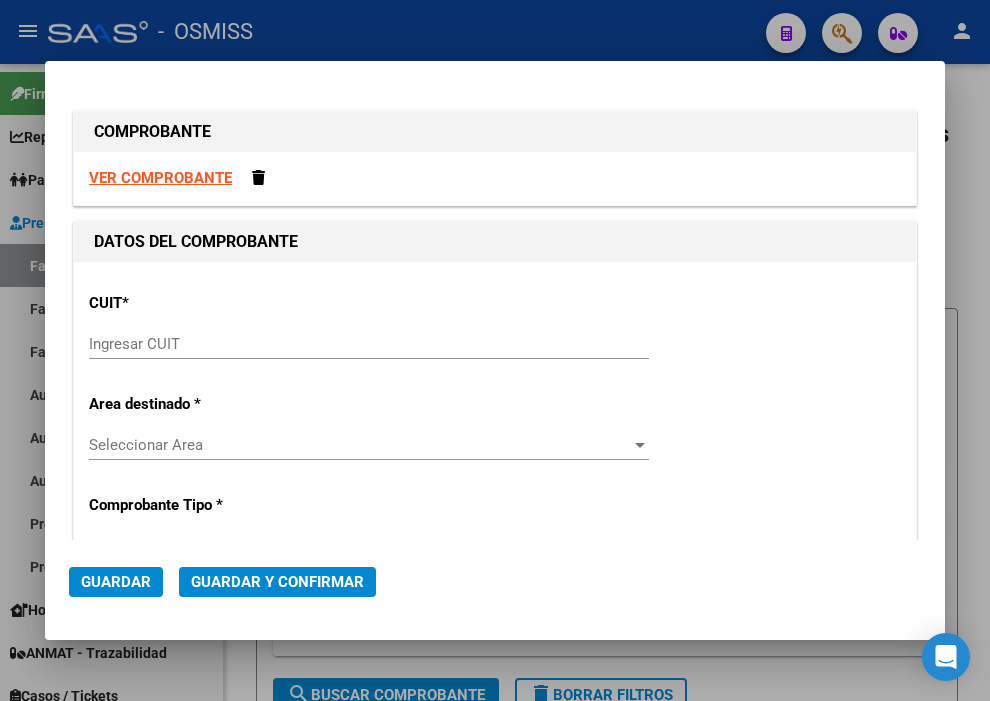 click on "Ingresar CUIT" at bounding box center [369, 344] 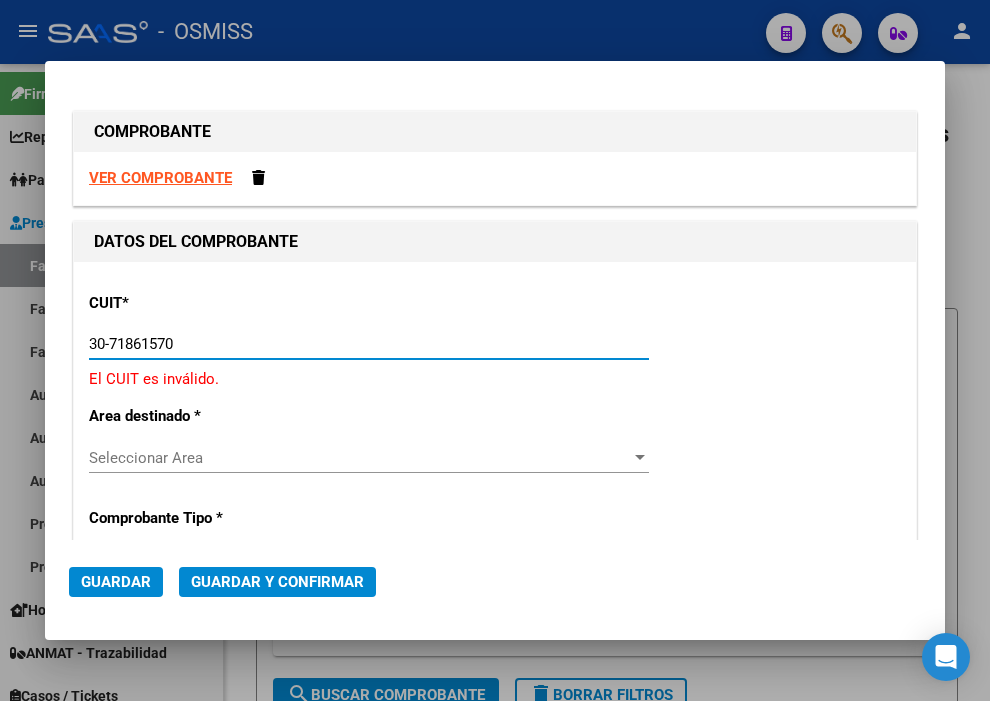 type on "30-71861570-0" 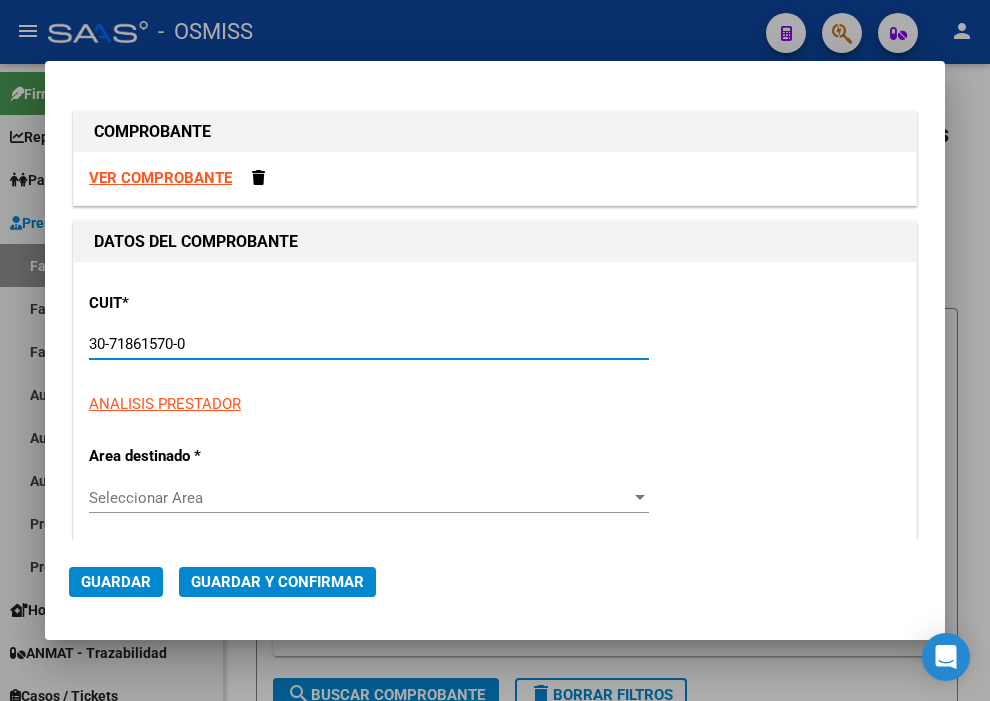 type on "0" 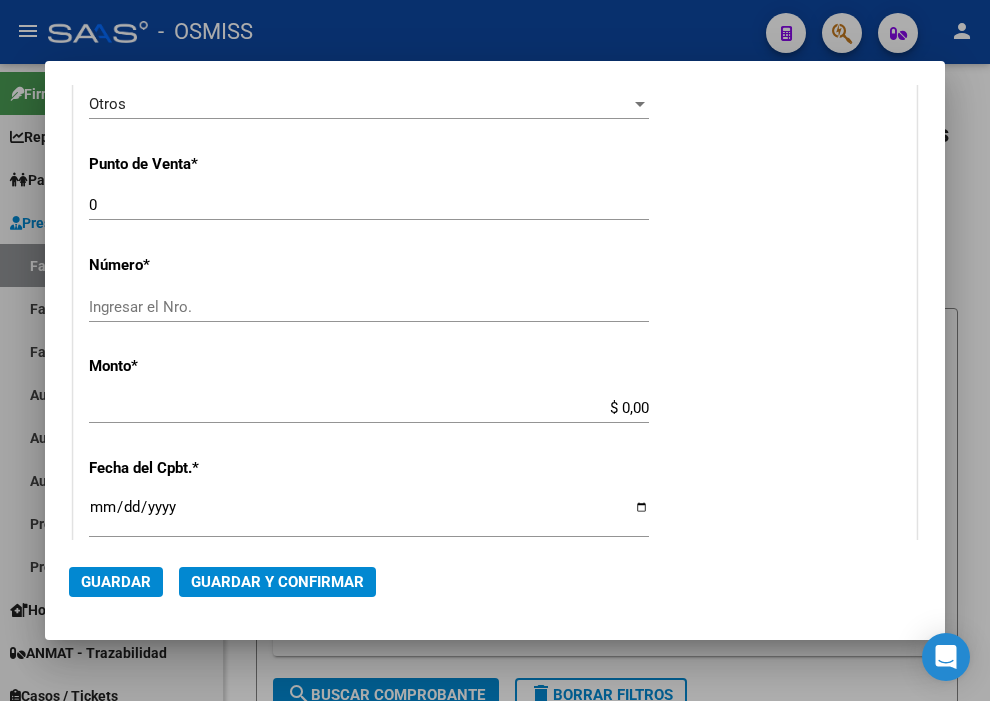 scroll, scrollTop: 666, scrollLeft: 0, axis: vertical 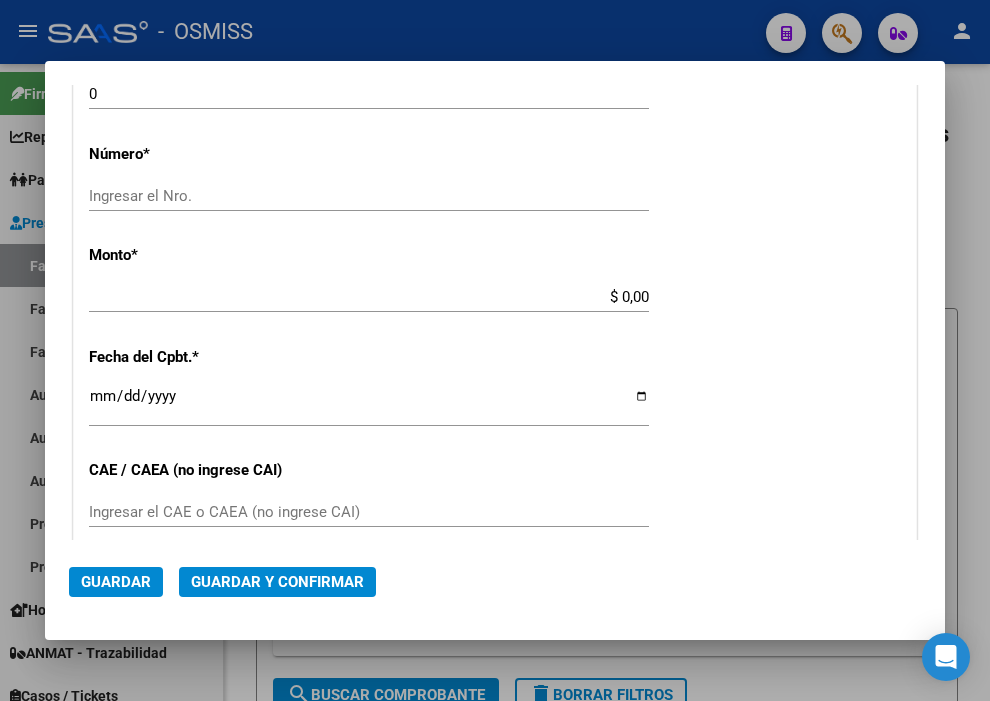 type on "30-71861570-0" 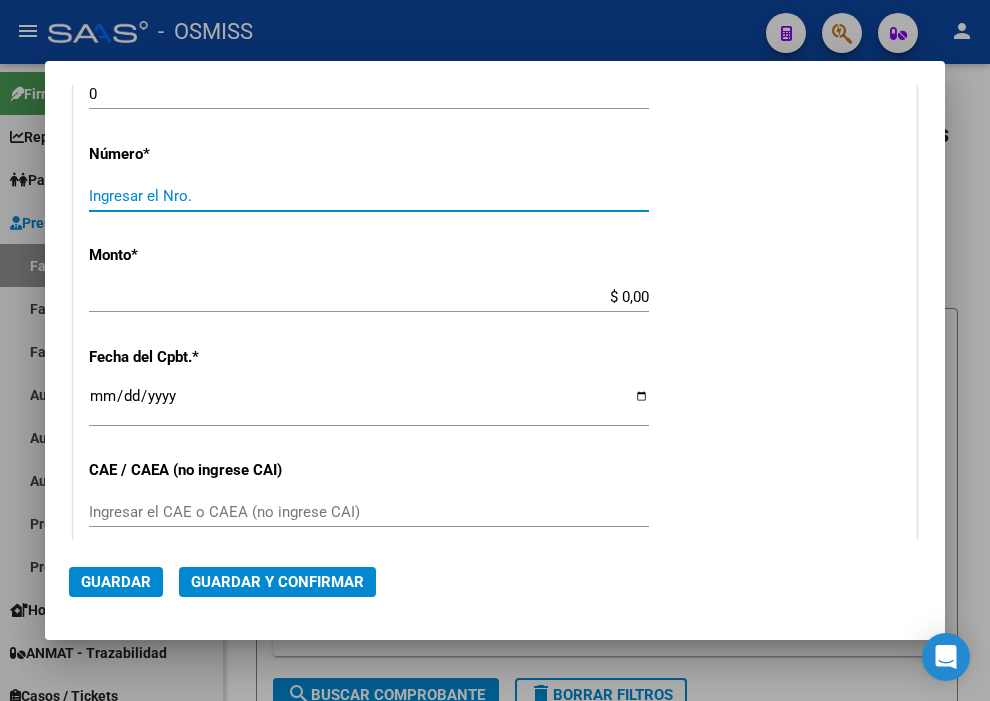 paste on "29937" 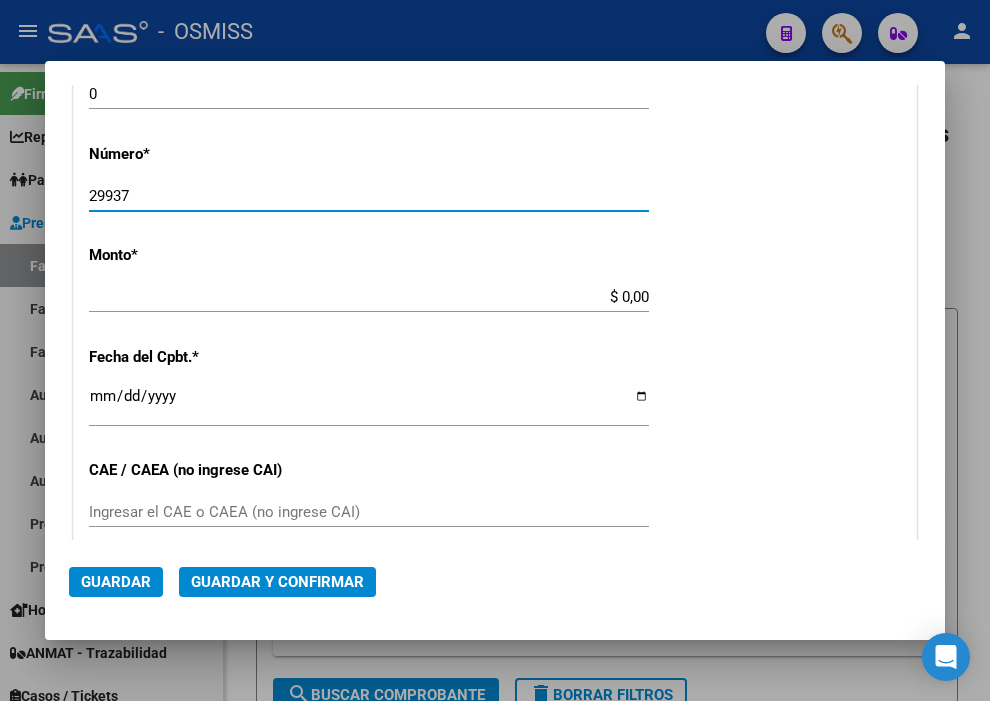 type on "29937" 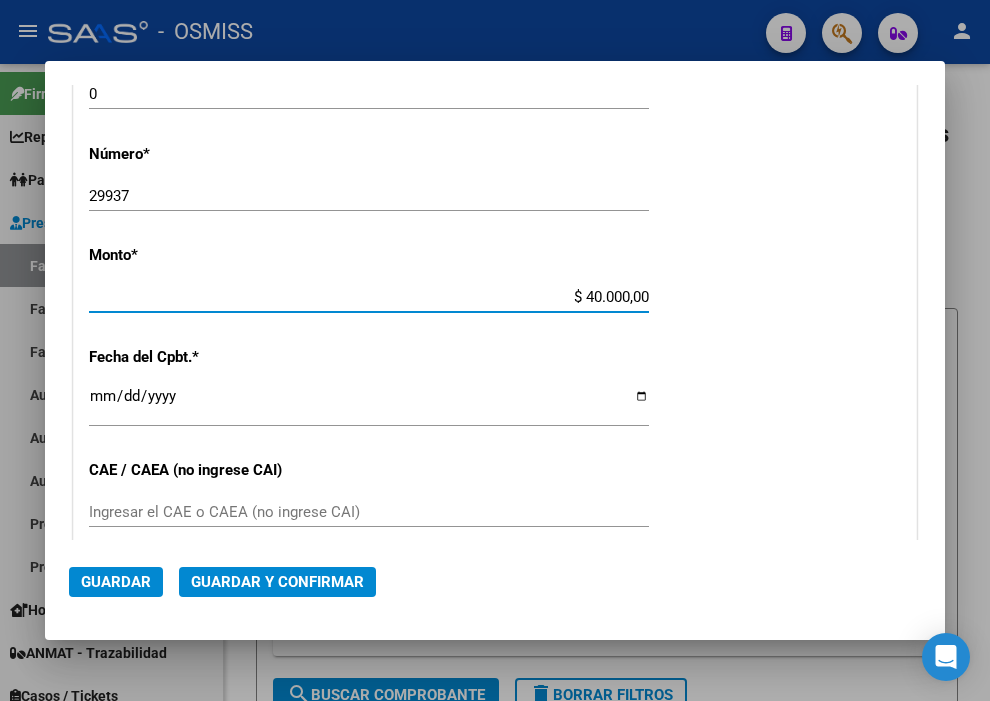 type on "$ 400.000,00" 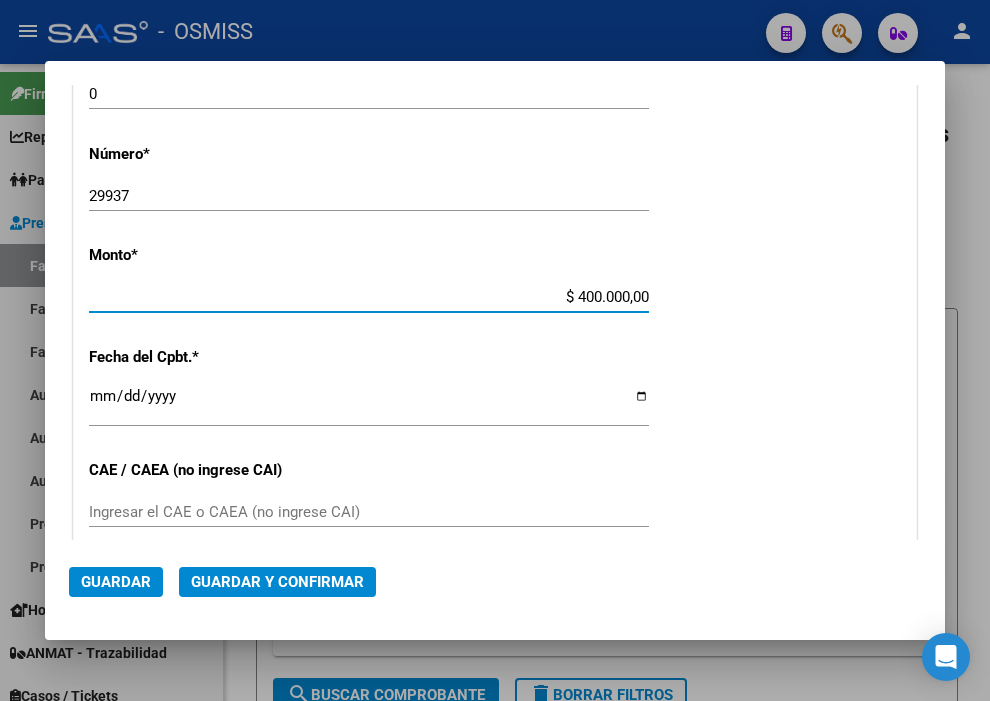 click on "Ingresar la fecha" at bounding box center (369, 404) 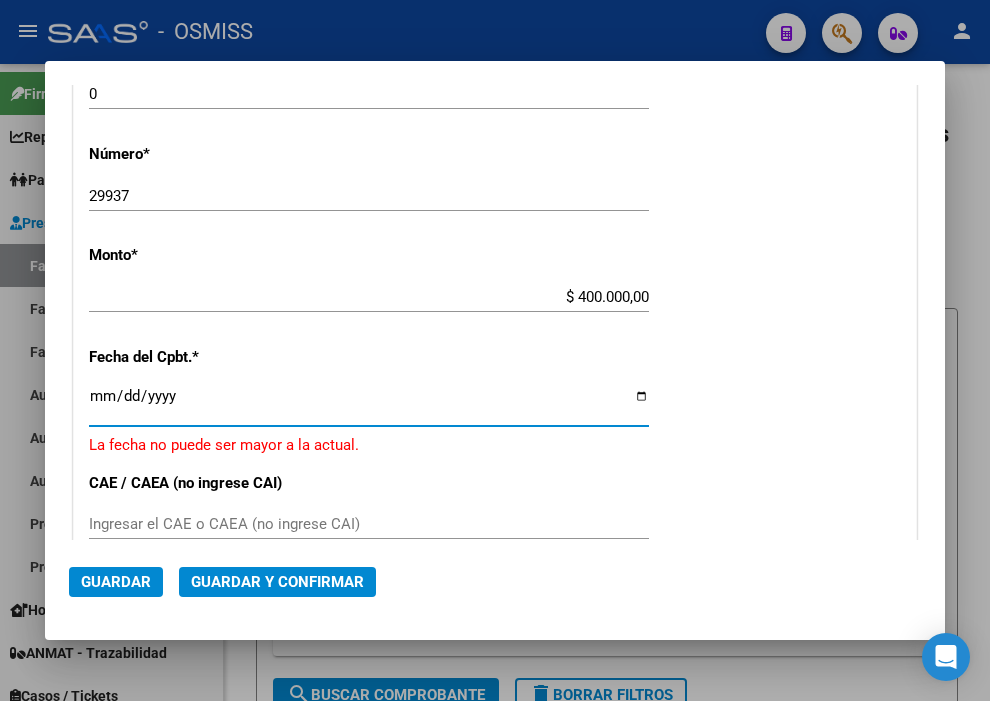 type on "2025-08-04" 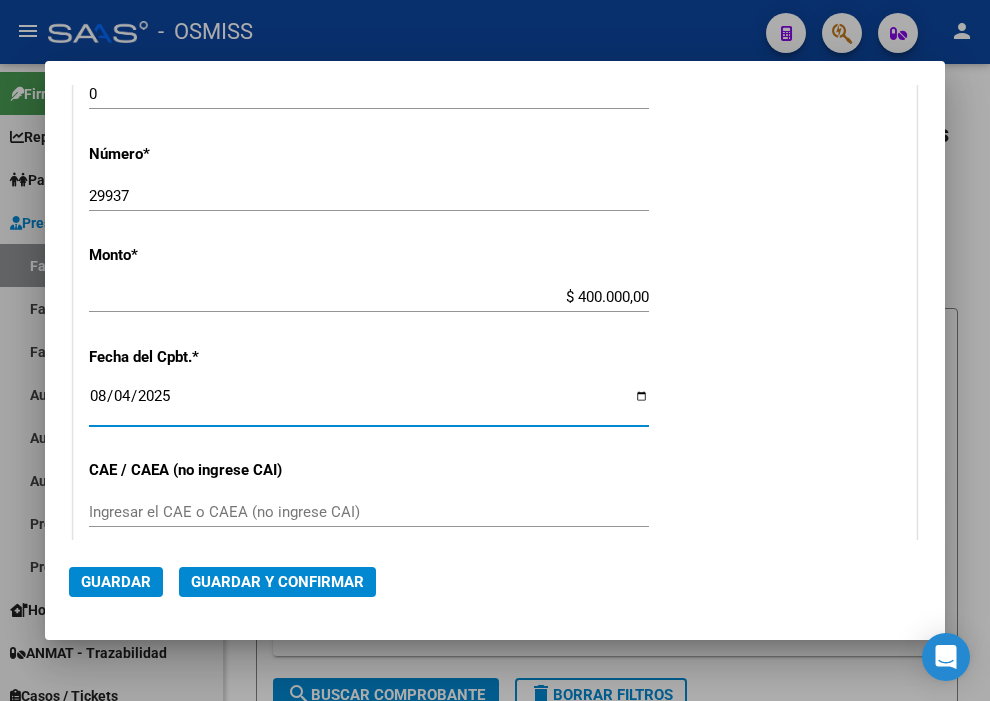 click on "Guardar y Confirmar" 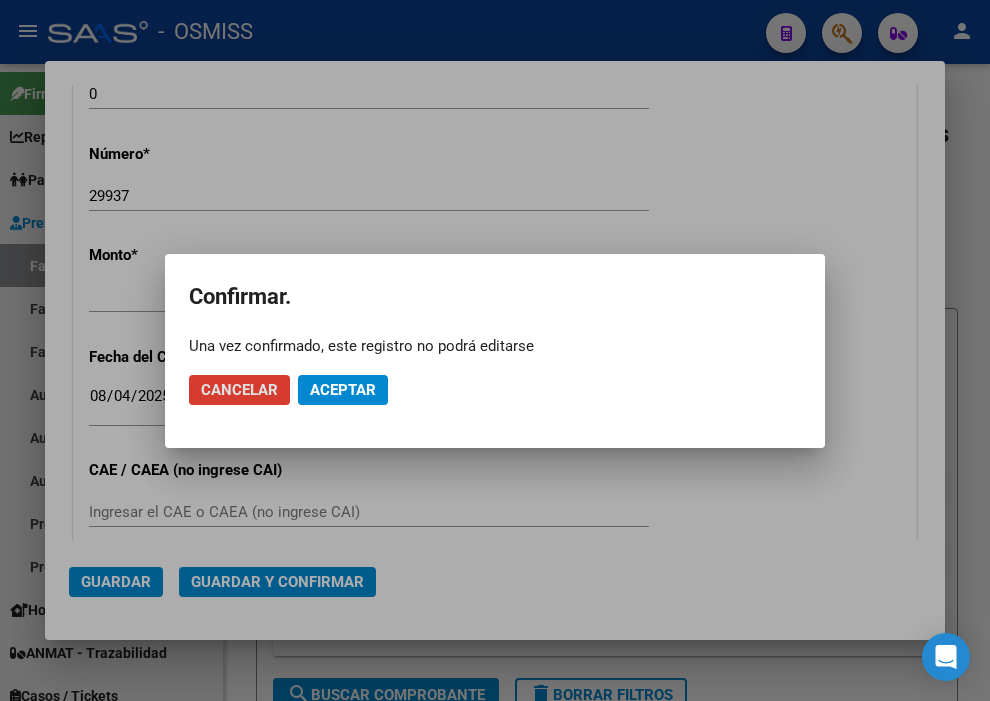 click on "Aceptar" 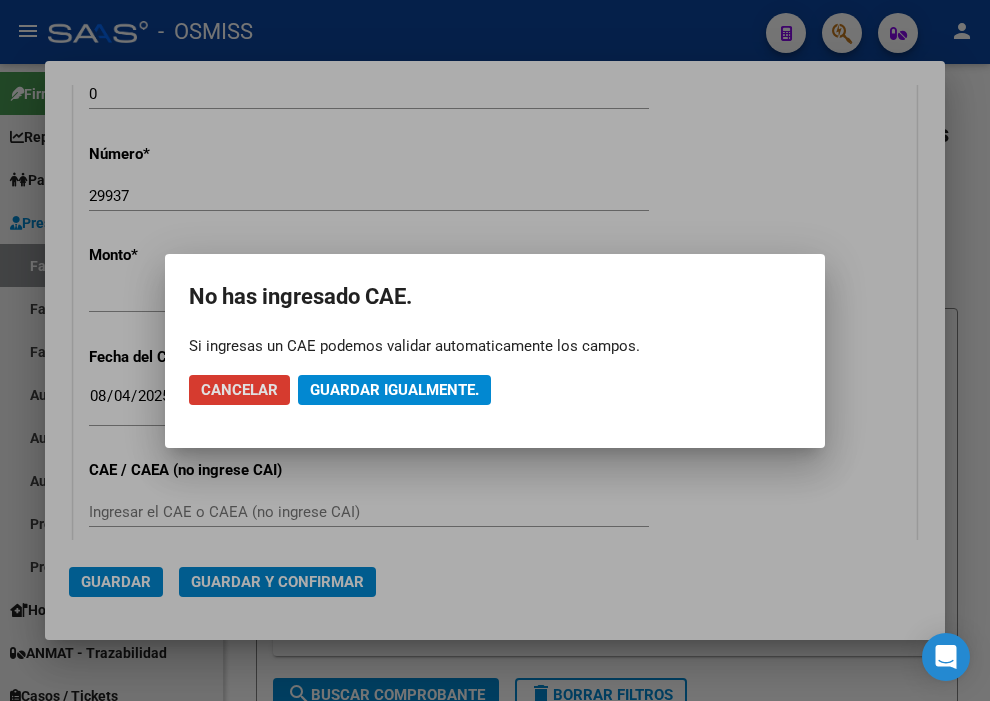 click on "Guardar igualmente." 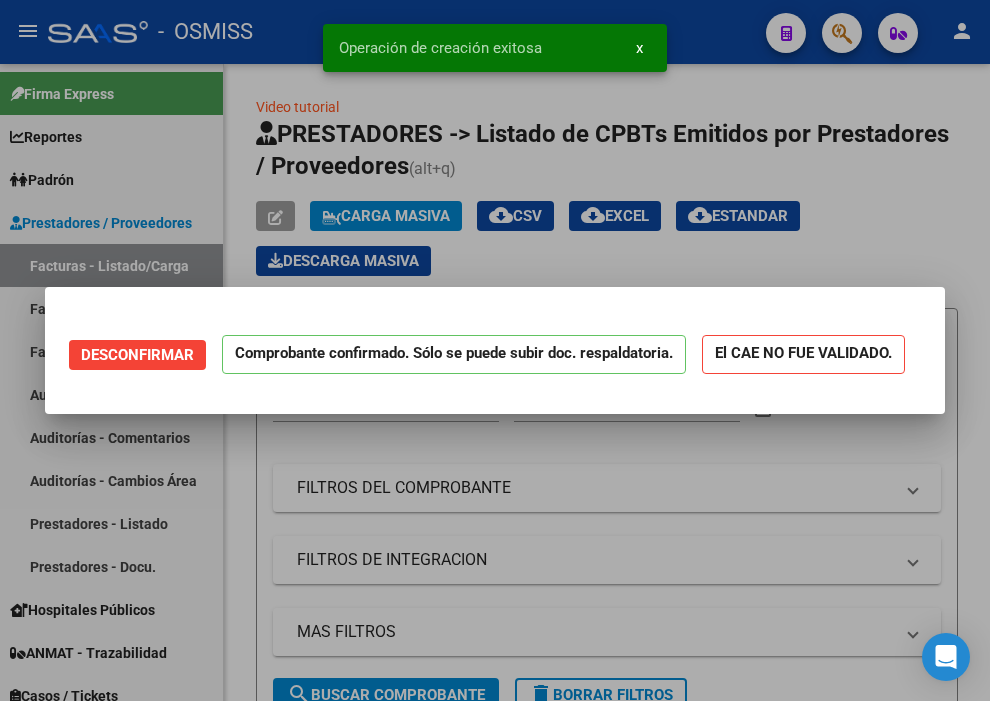 scroll, scrollTop: 0, scrollLeft: 0, axis: both 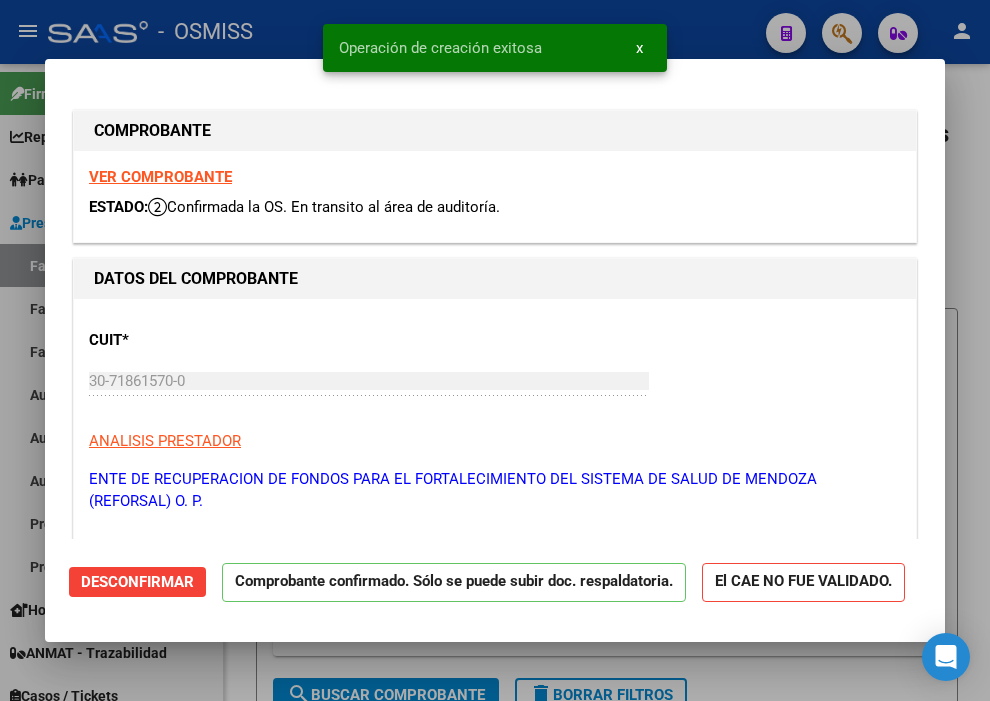 type on "2025-09-03" 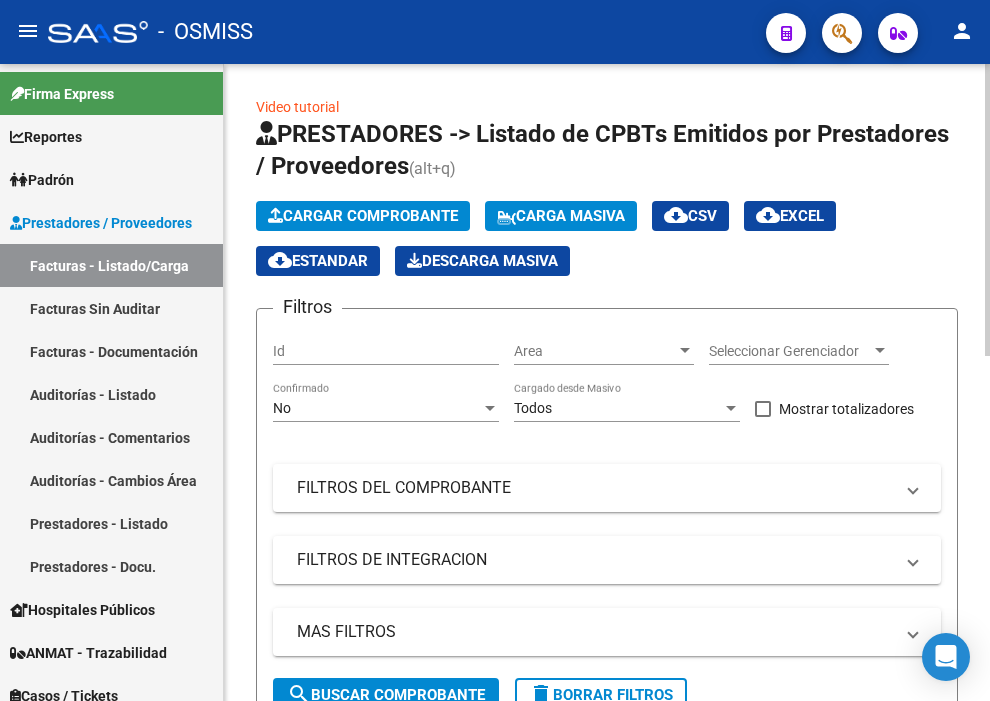 click on "Cargar Comprobante" 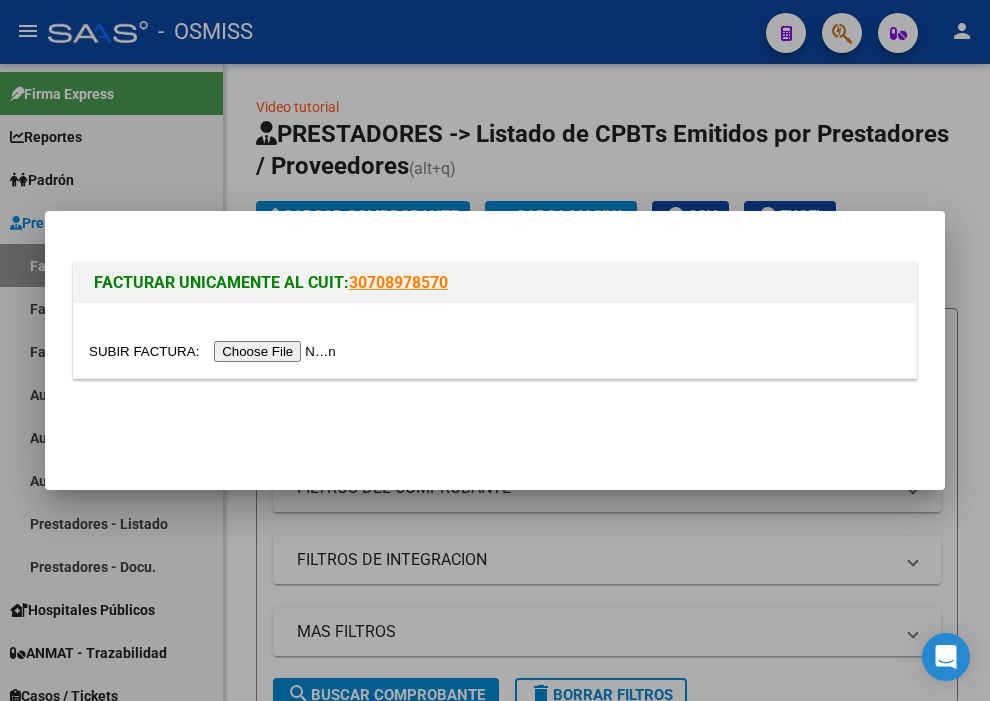 click at bounding box center [215, 351] 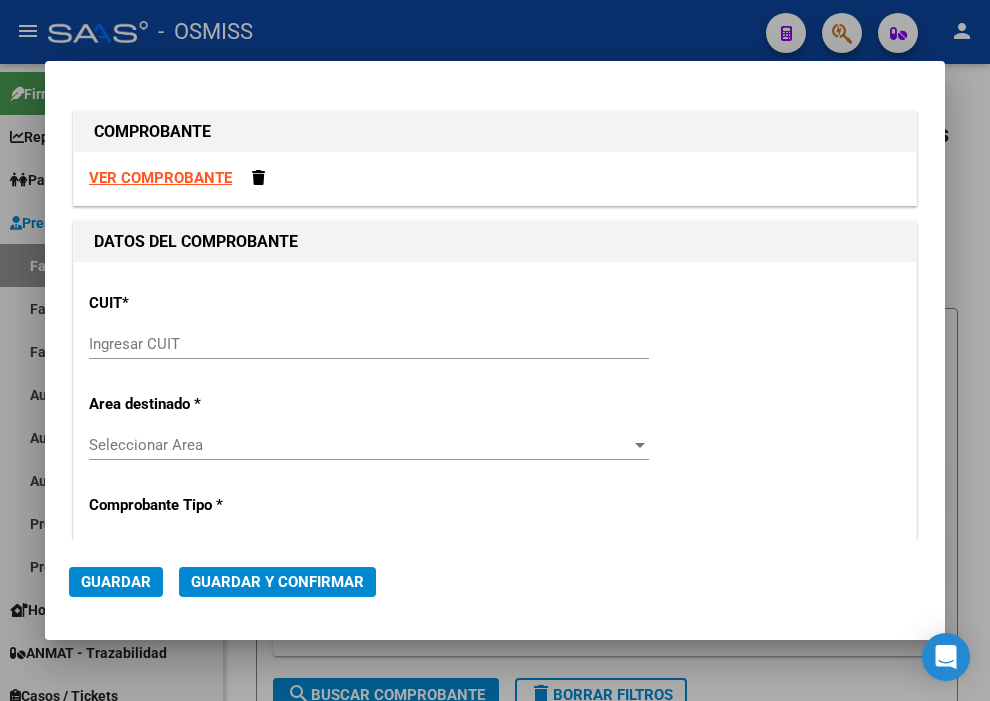 click on "Ingresar CUIT" at bounding box center [369, 344] 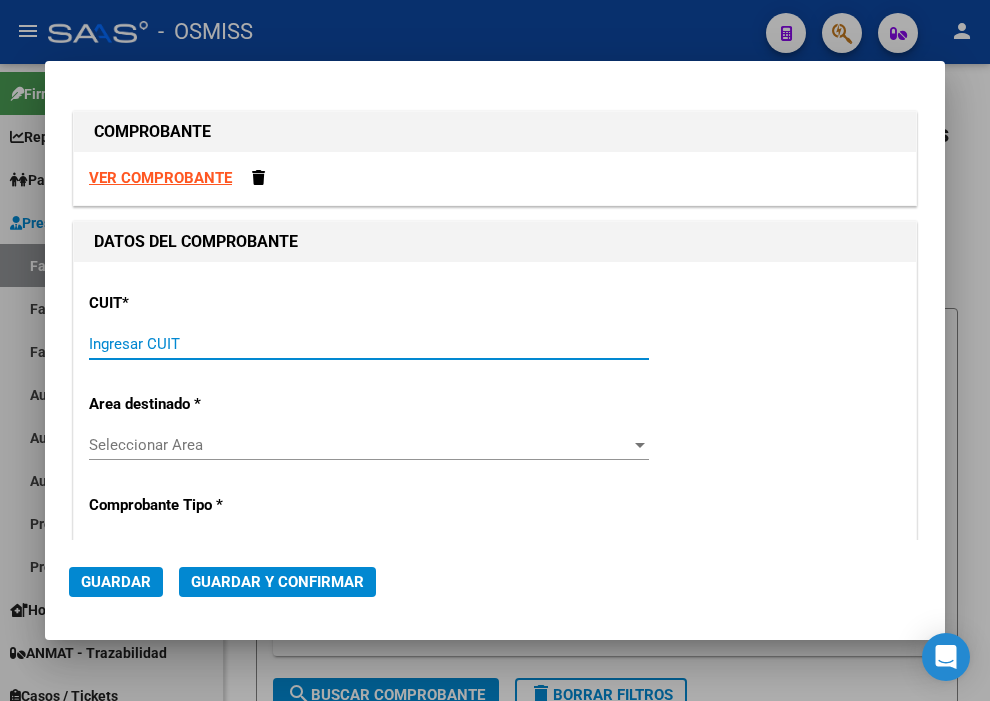 paste on "29-938" 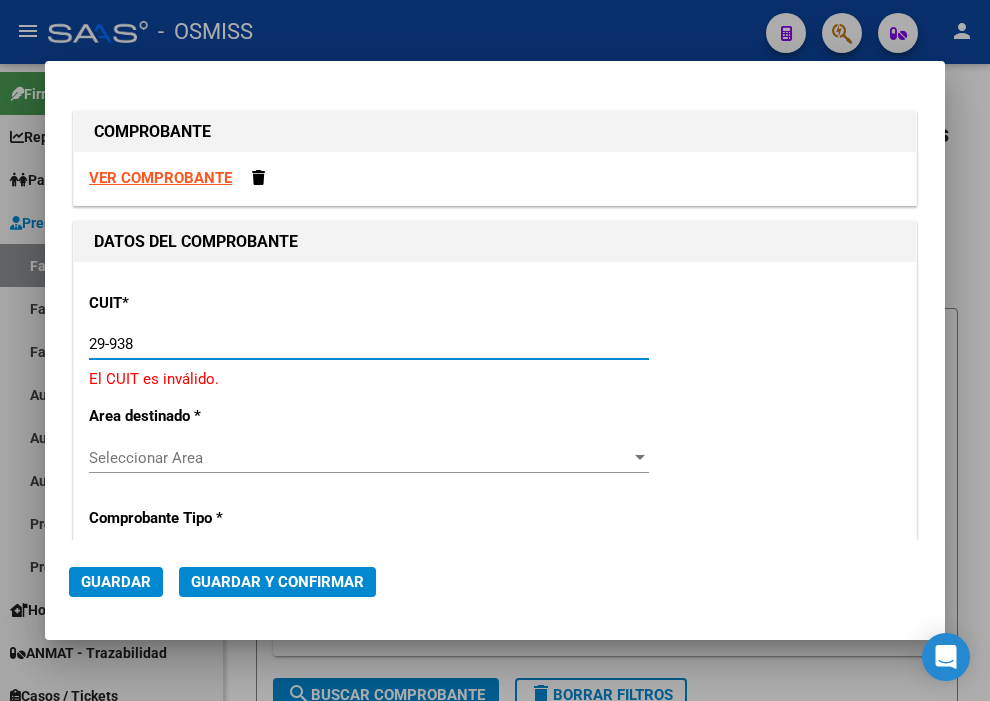 drag, startPoint x: 192, startPoint y: 350, endPoint x: 46, endPoint y: 348, distance: 146.0137 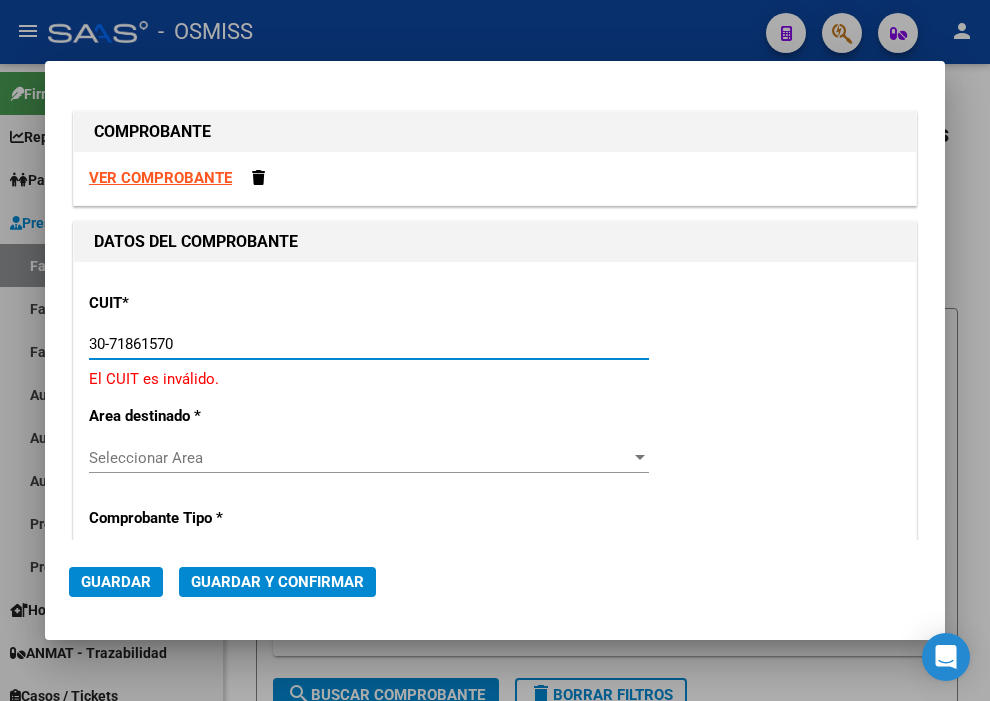 type on "30-71861570-0" 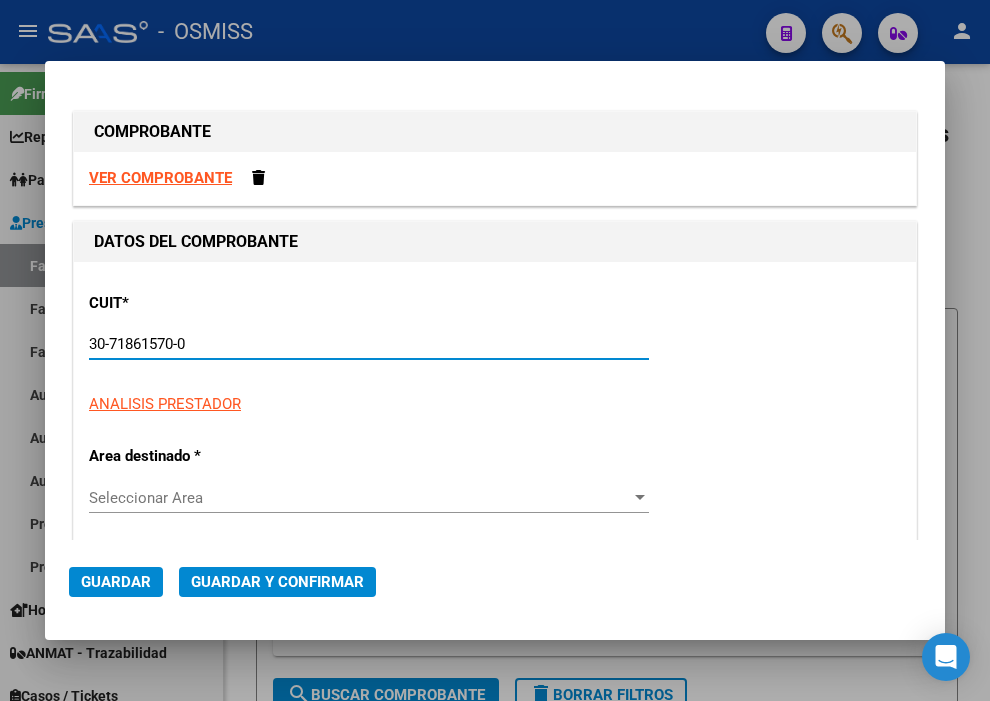 type on "0" 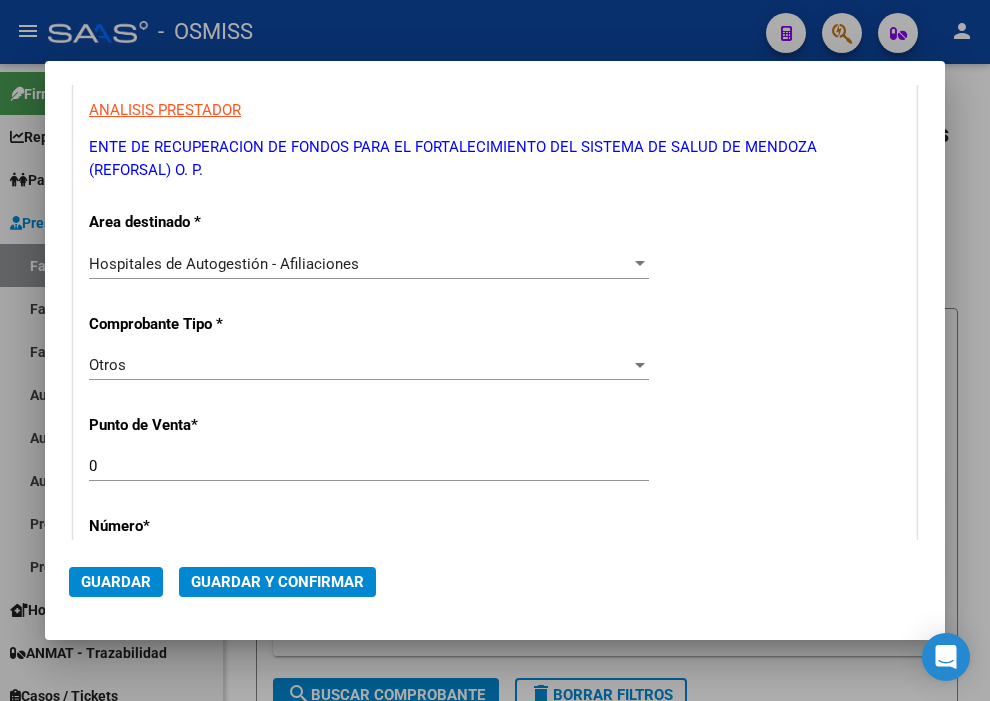 scroll, scrollTop: 333, scrollLeft: 0, axis: vertical 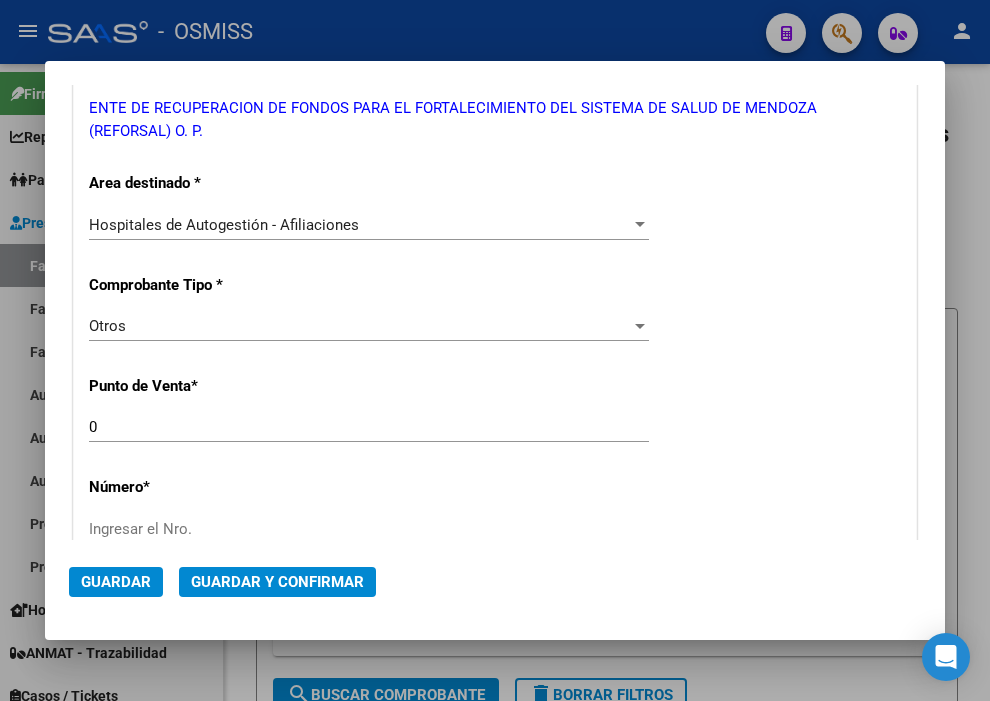 type on "30-71861570-0" 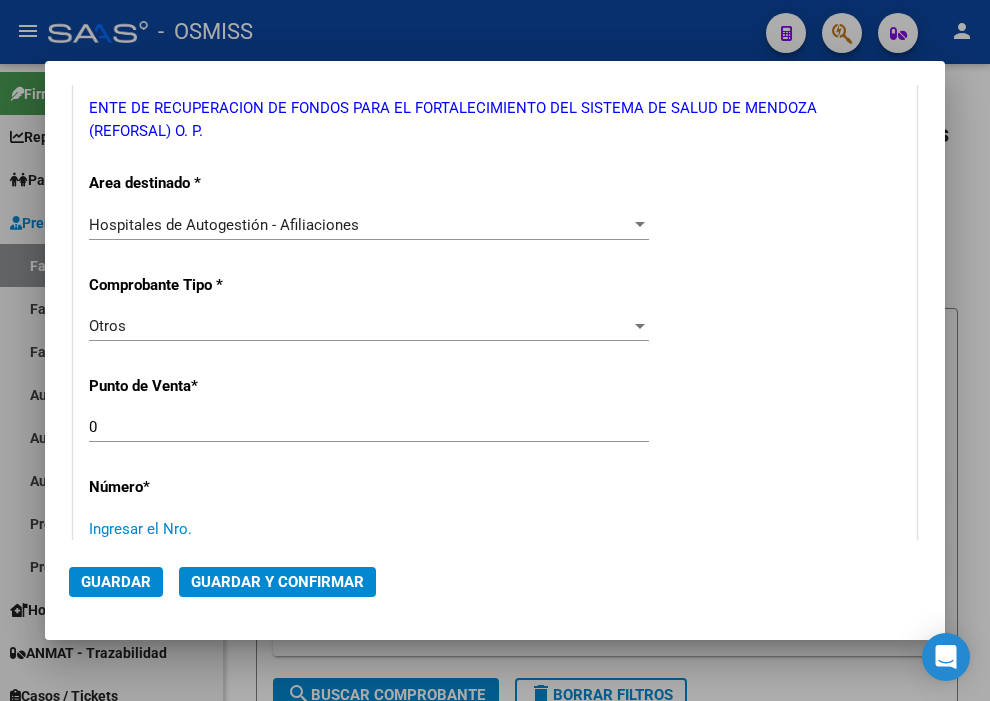 paste on "29938" 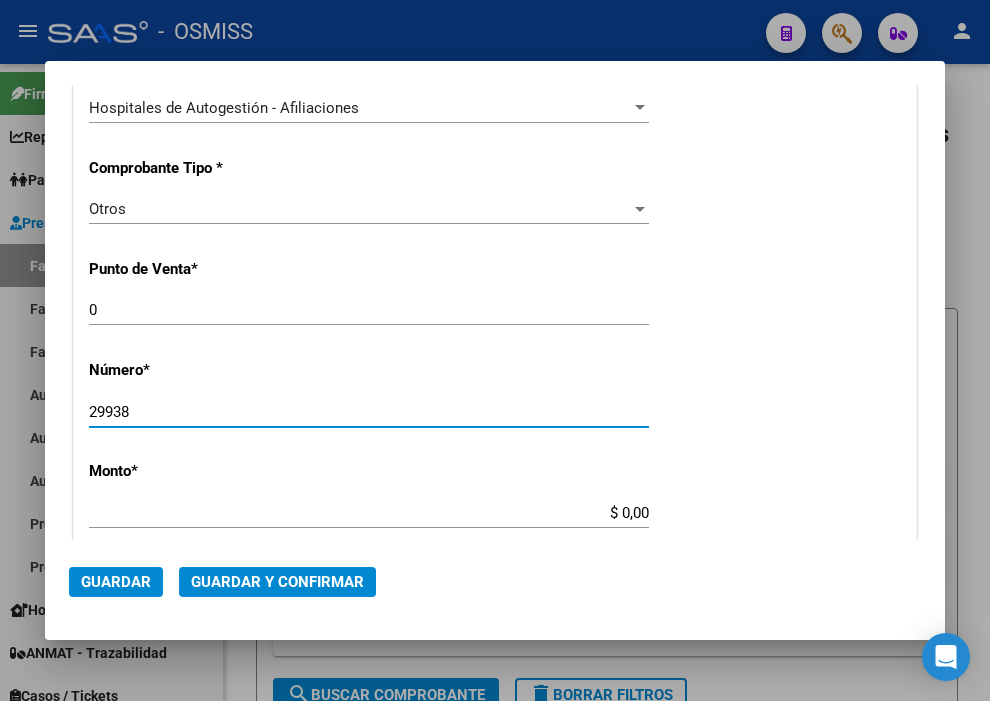 scroll, scrollTop: 555, scrollLeft: 0, axis: vertical 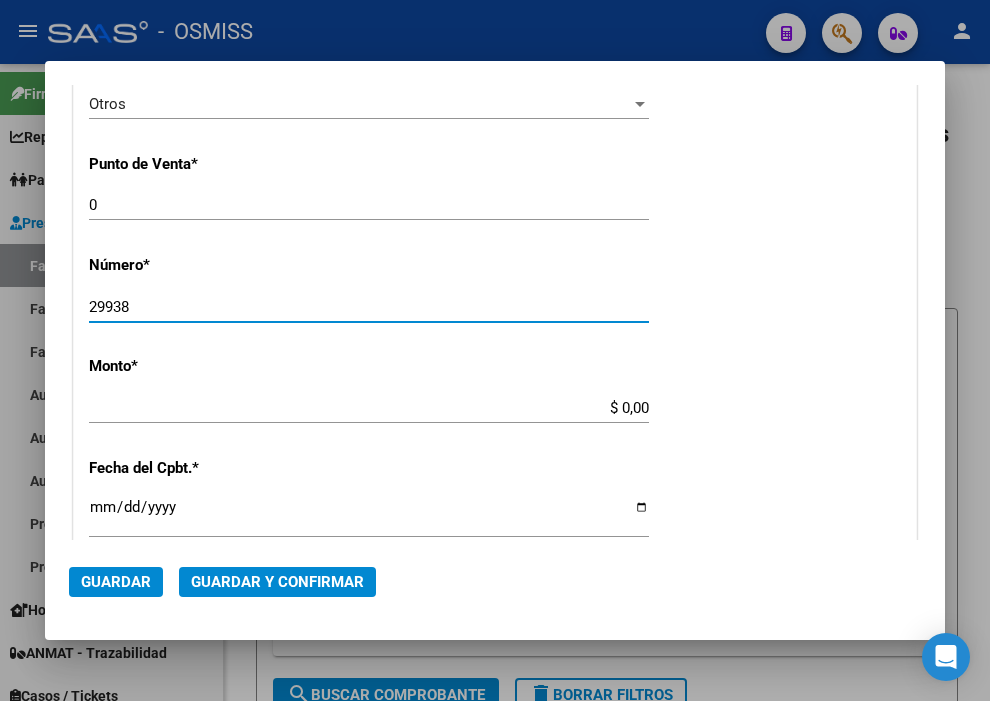 type on "29938" 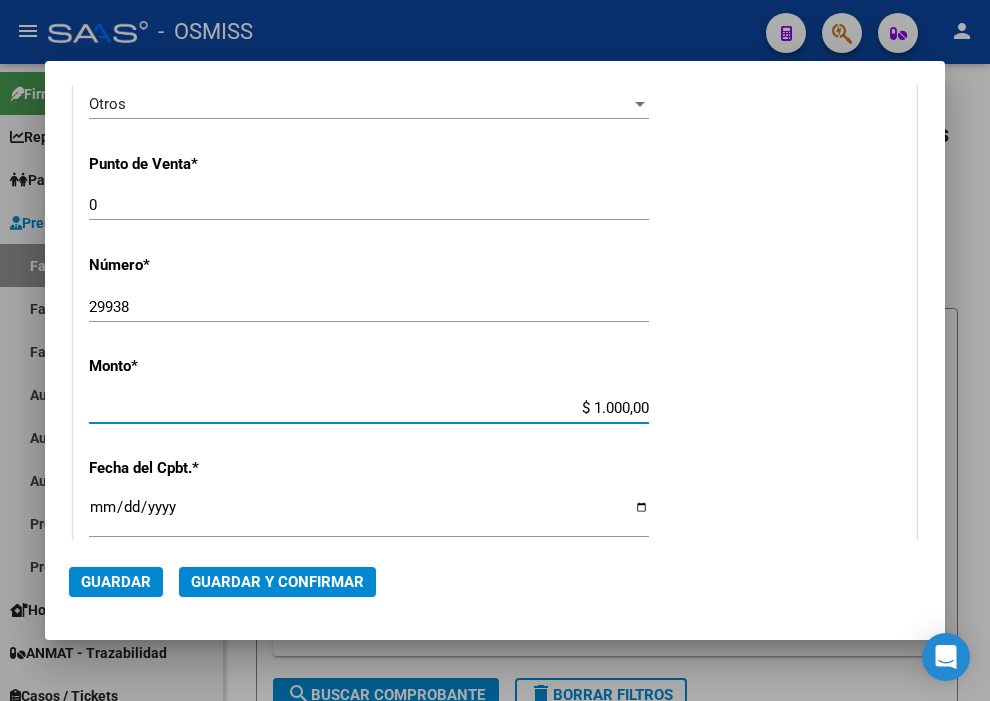 type on "$ 10.000,00" 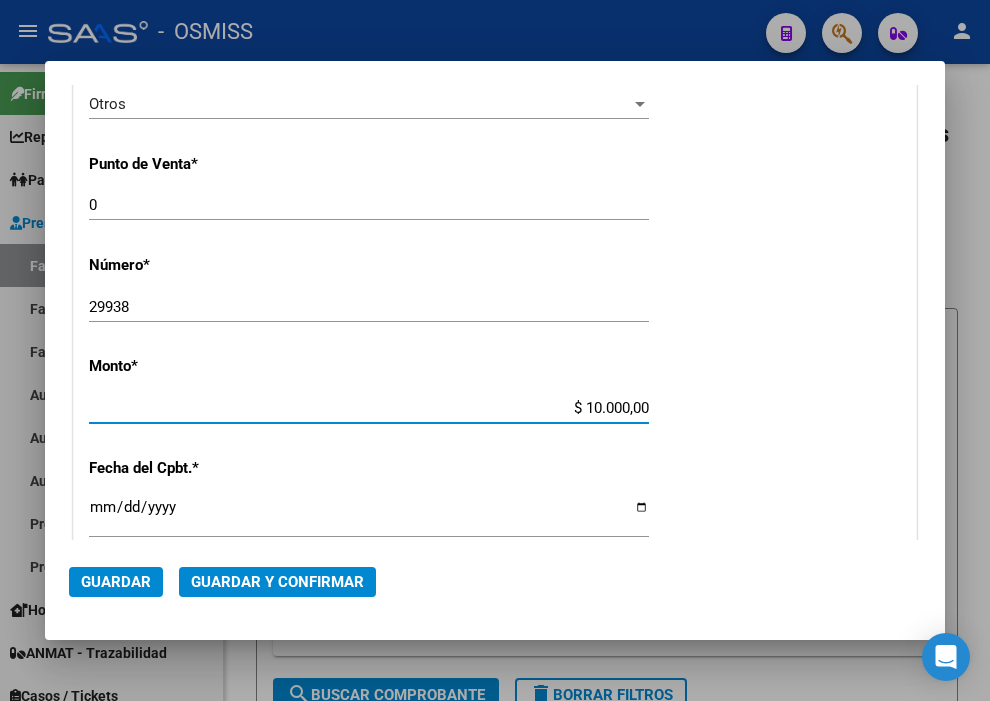 click on "Ingresar la fecha" at bounding box center [369, 515] 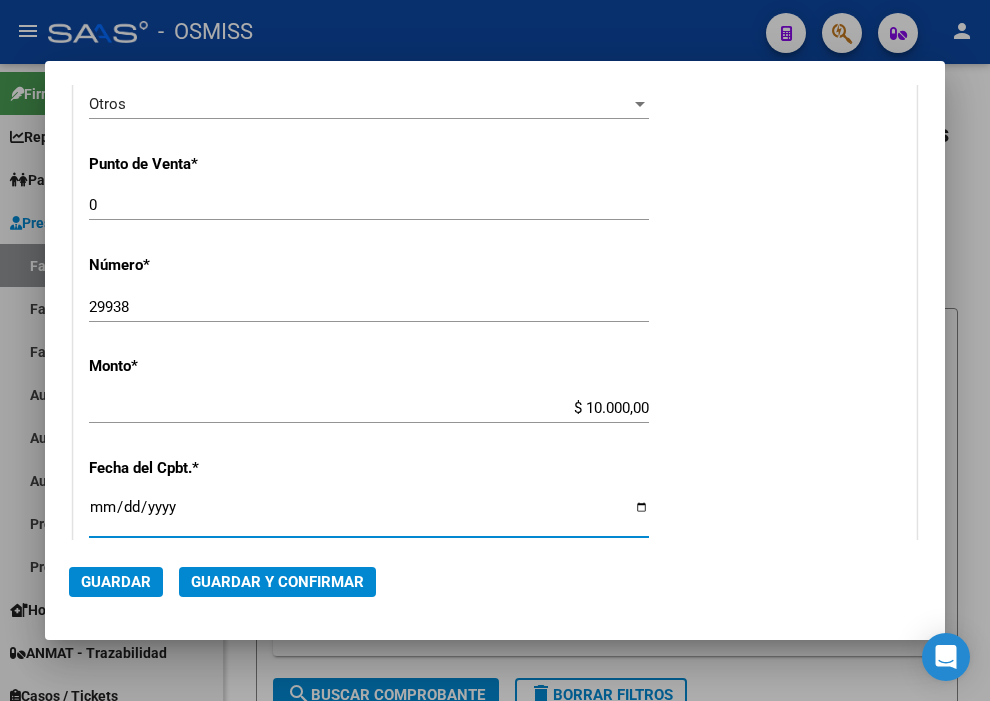 type on "2025-08-04" 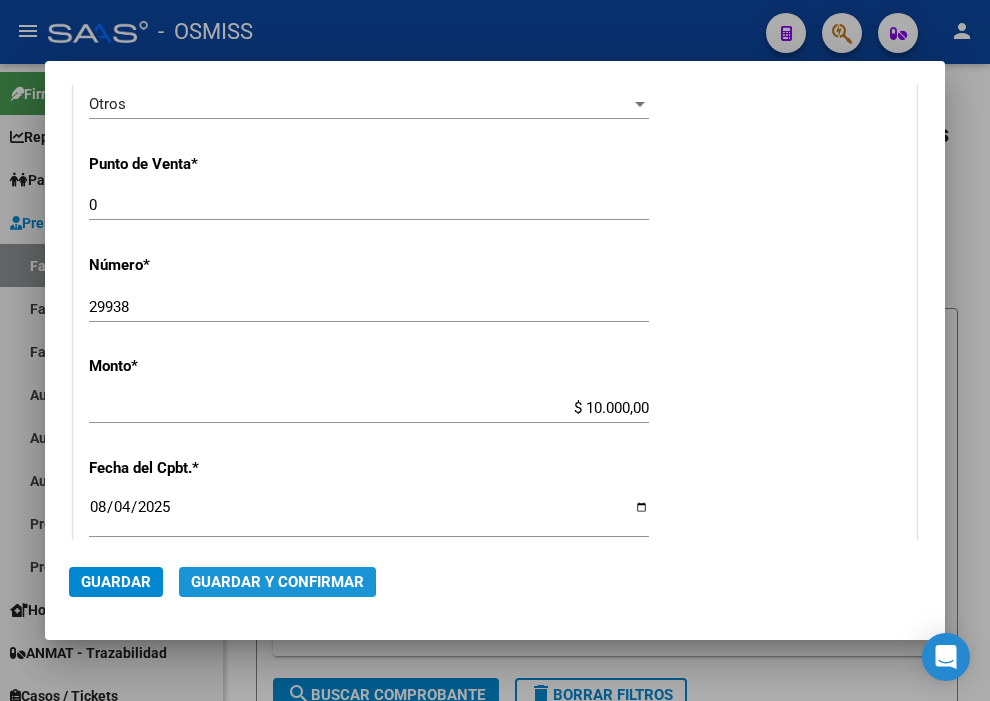 click on "Guardar y Confirmar" 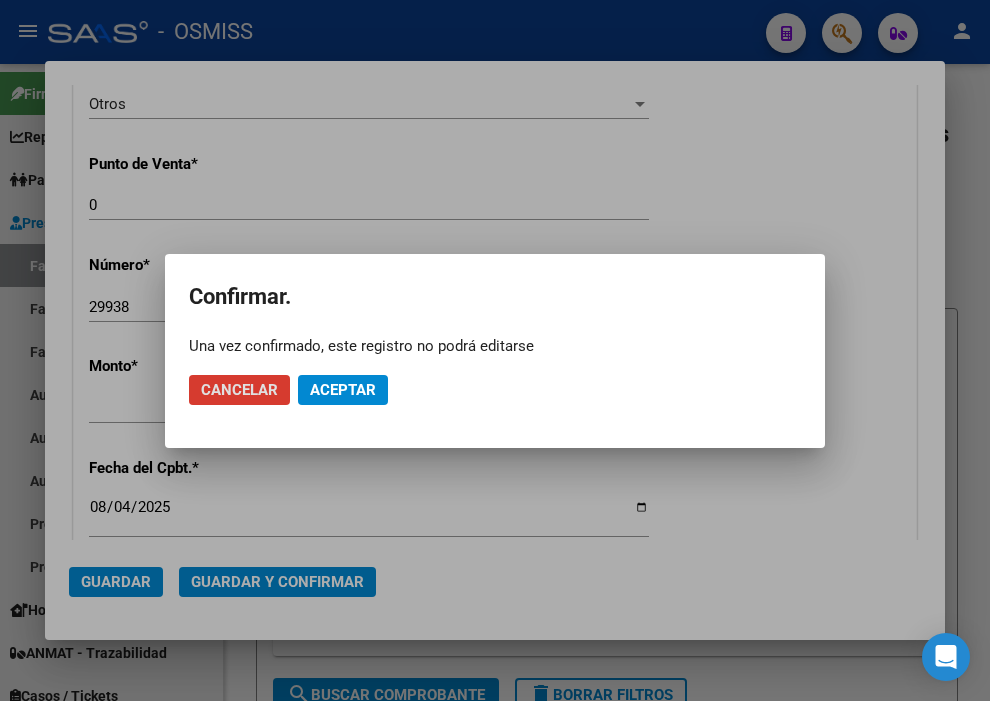click on "Aceptar" 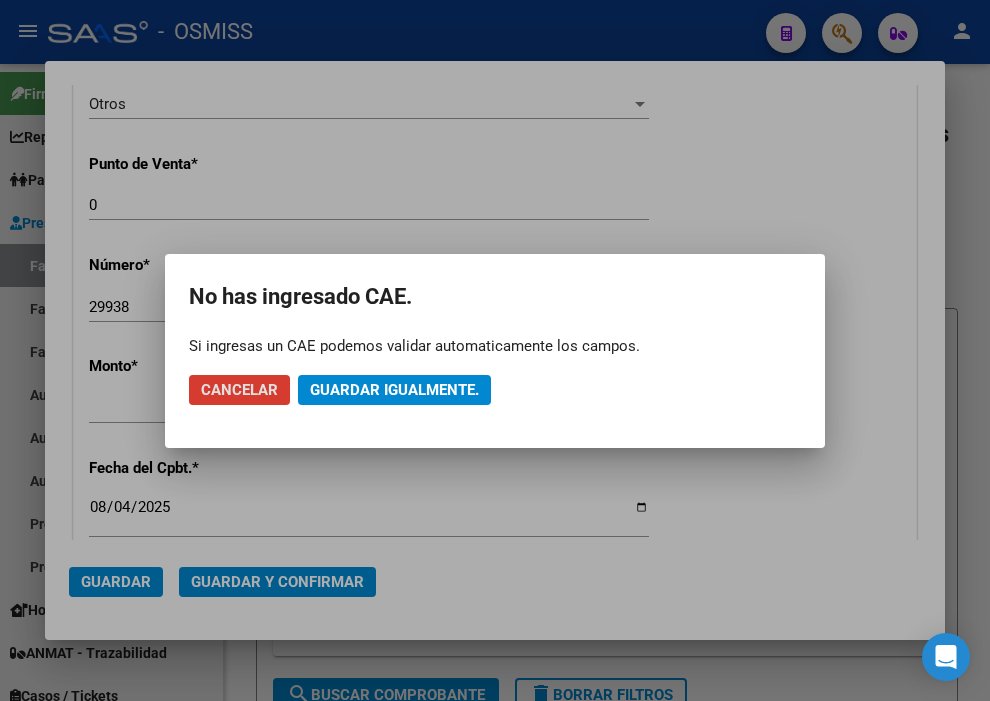 click on "Guardar igualmente." 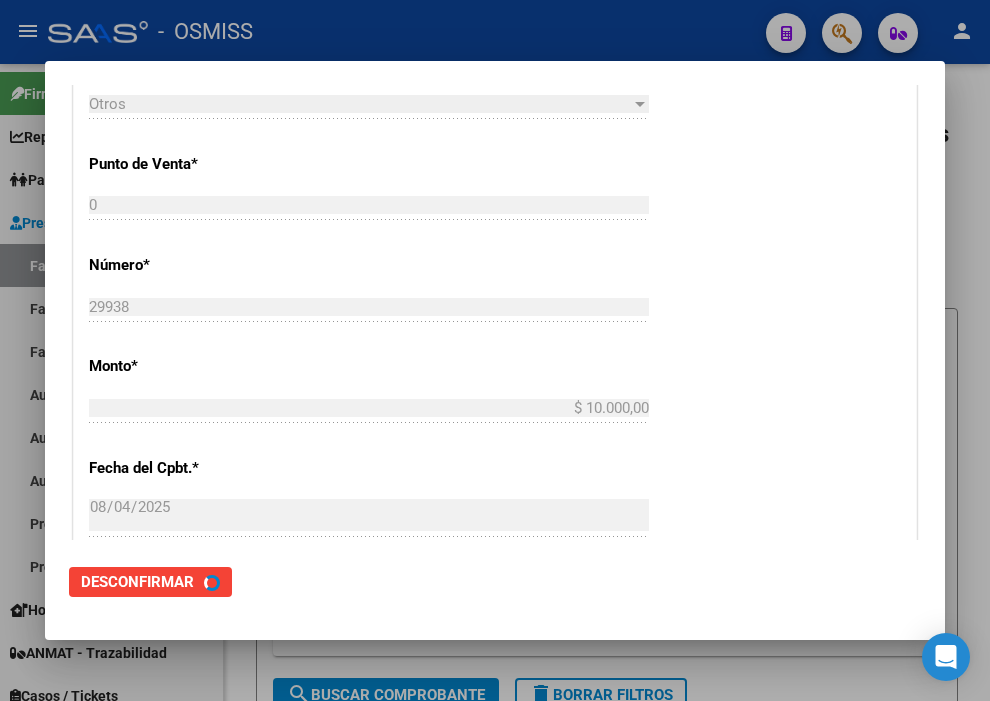 scroll, scrollTop: 0, scrollLeft: 0, axis: both 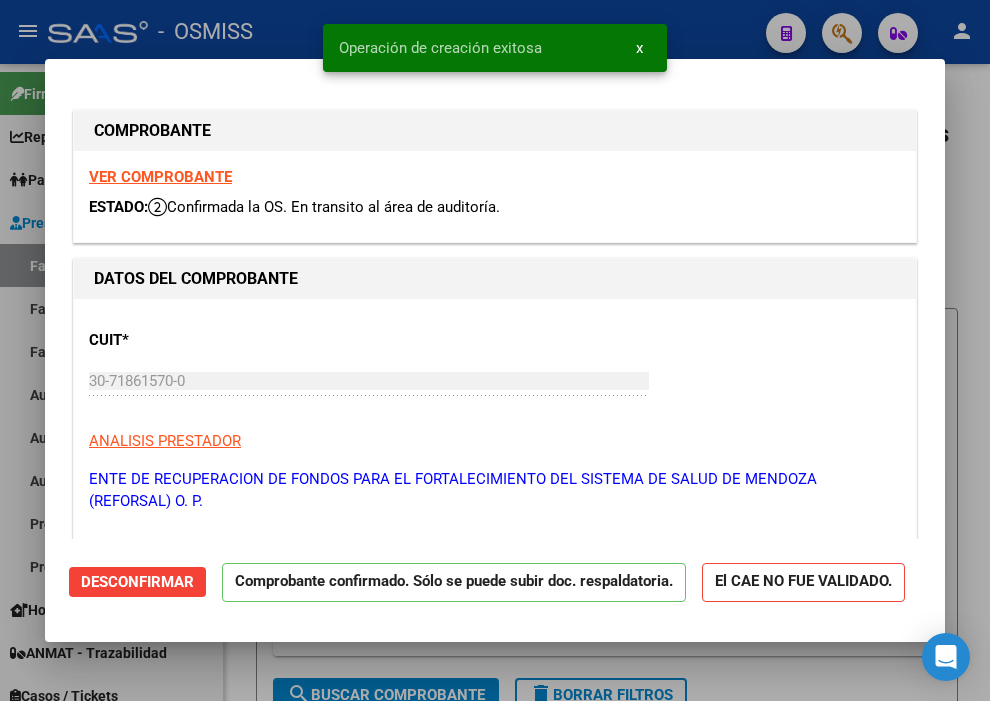 type on "2025-09-03" 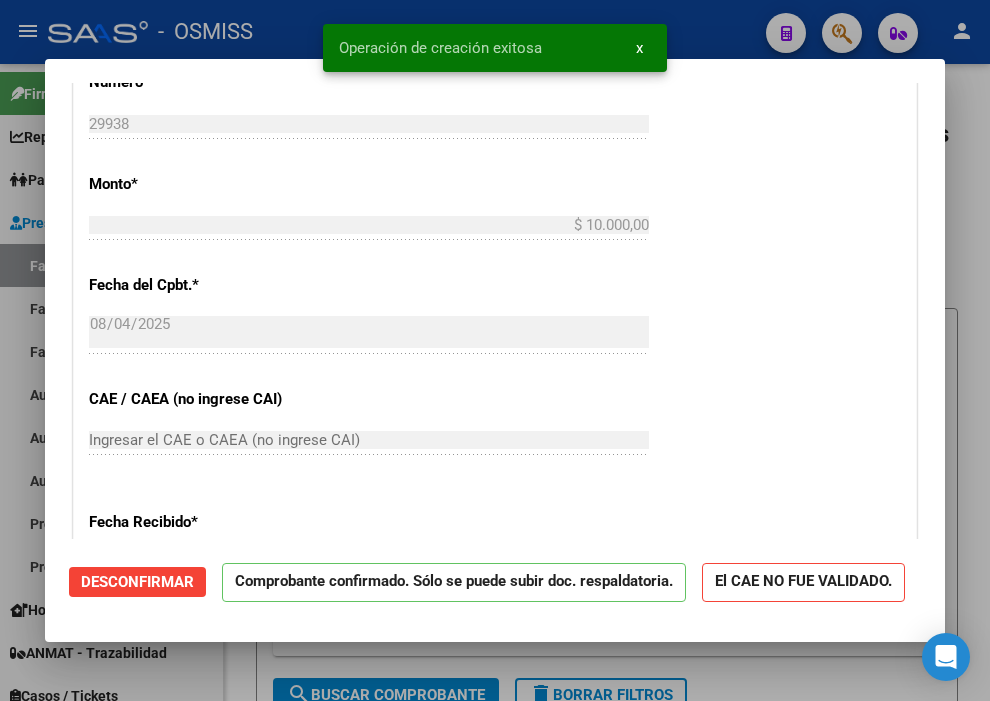 scroll, scrollTop: 777, scrollLeft: 0, axis: vertical 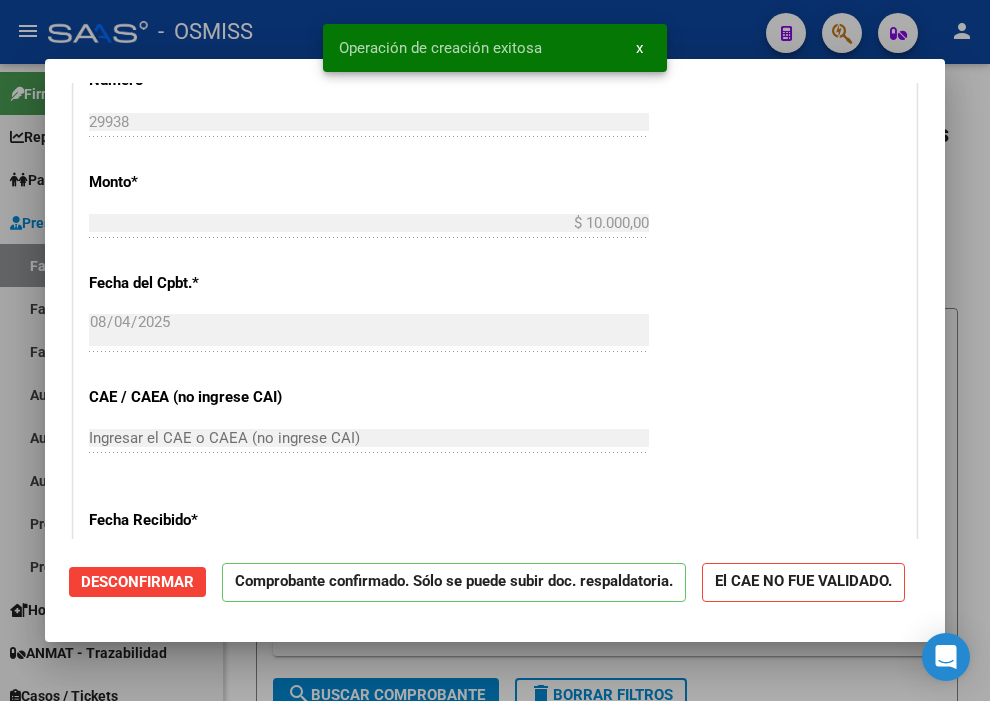 click at bounding box center (495, 350) 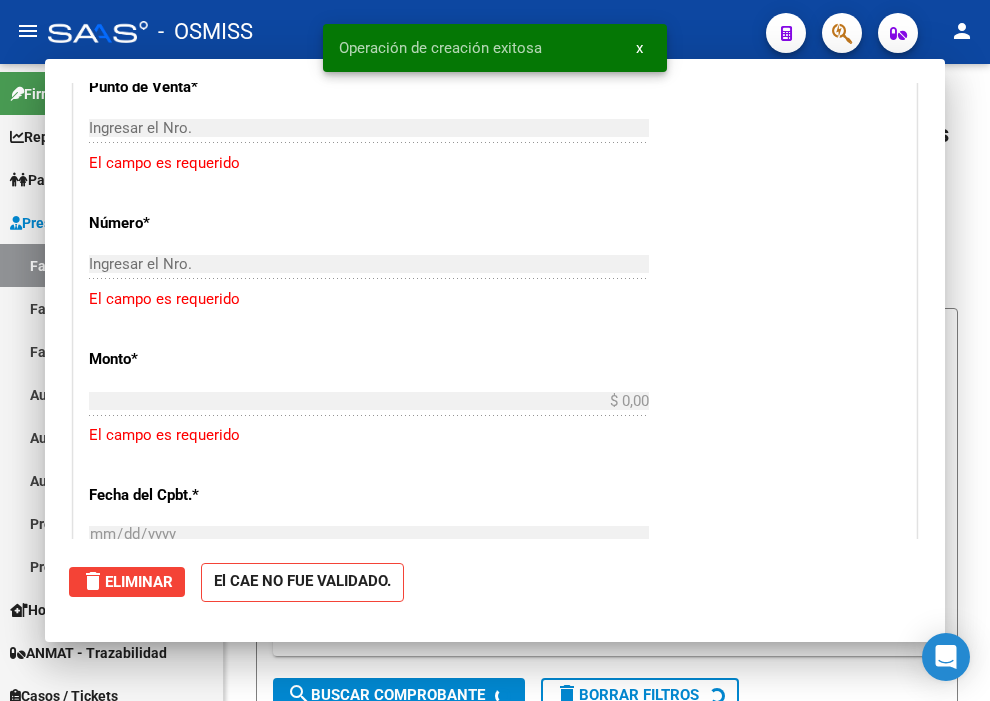 scroll, scrollTop: 1002, scrollLeft: 0, axis: vertical 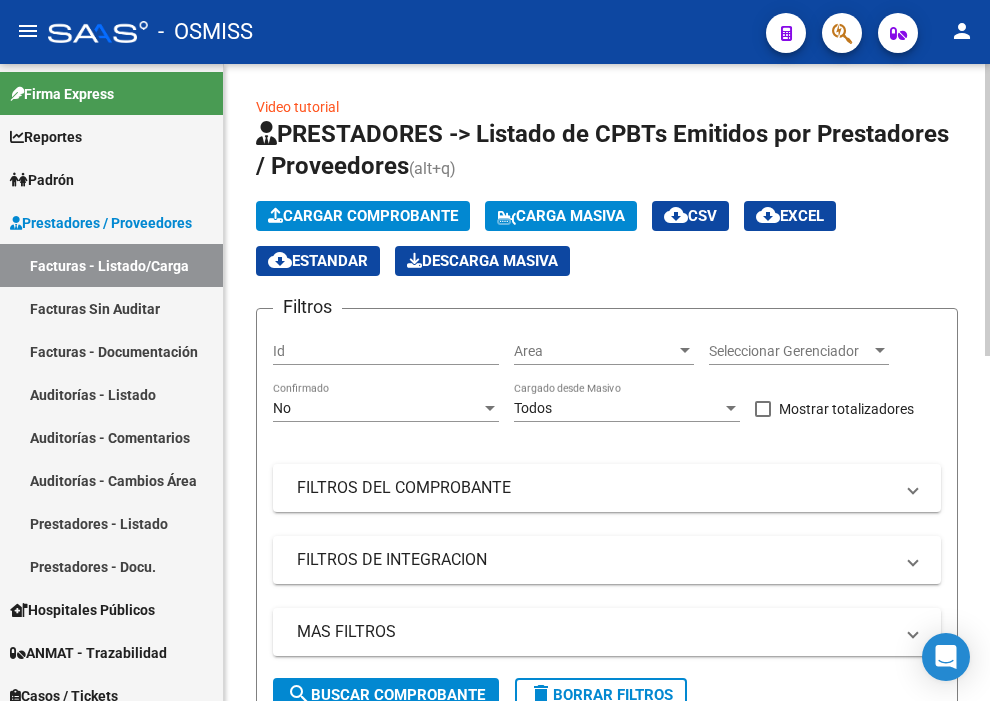 click on "Cargar Comprobante" 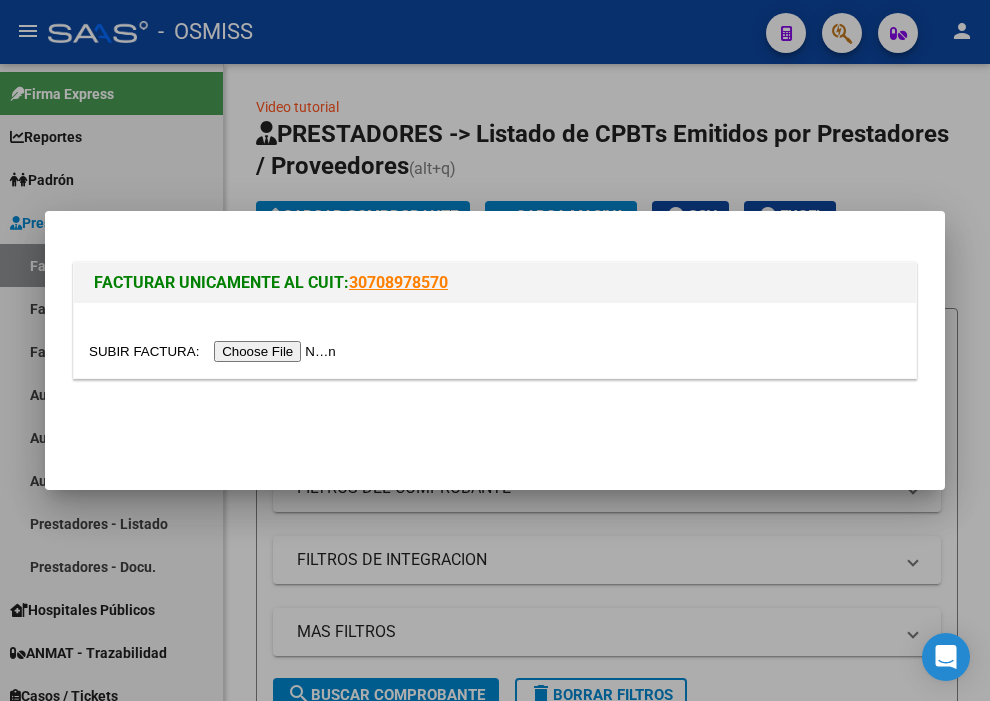 click at bounding box center (215, 351) 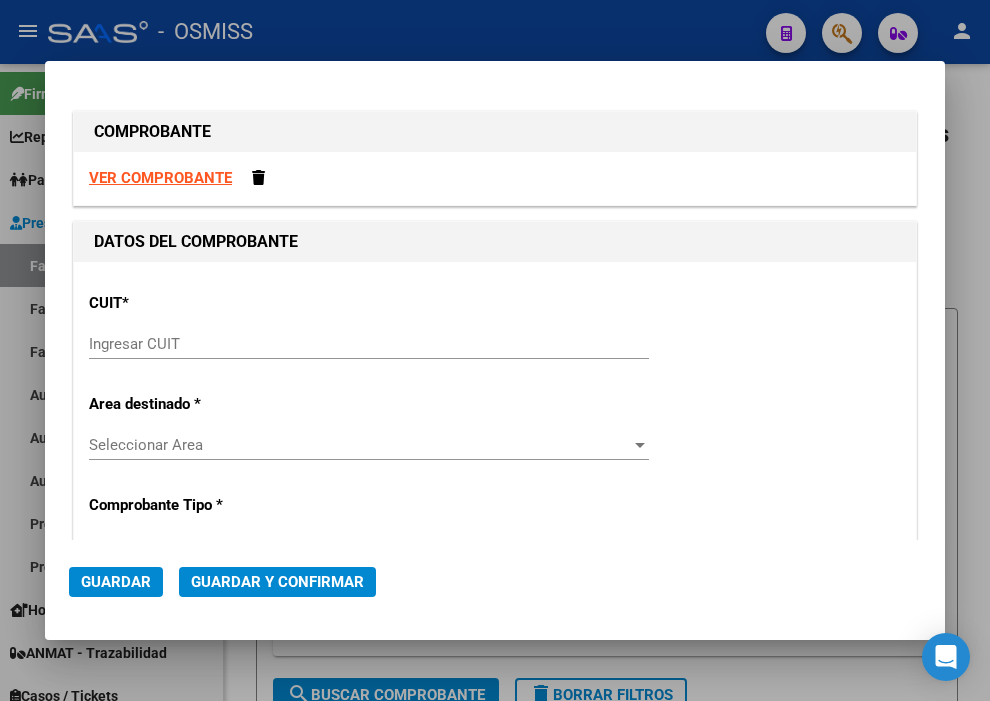 click on "Ingresar CUIT" at bounding box center [369, 344] 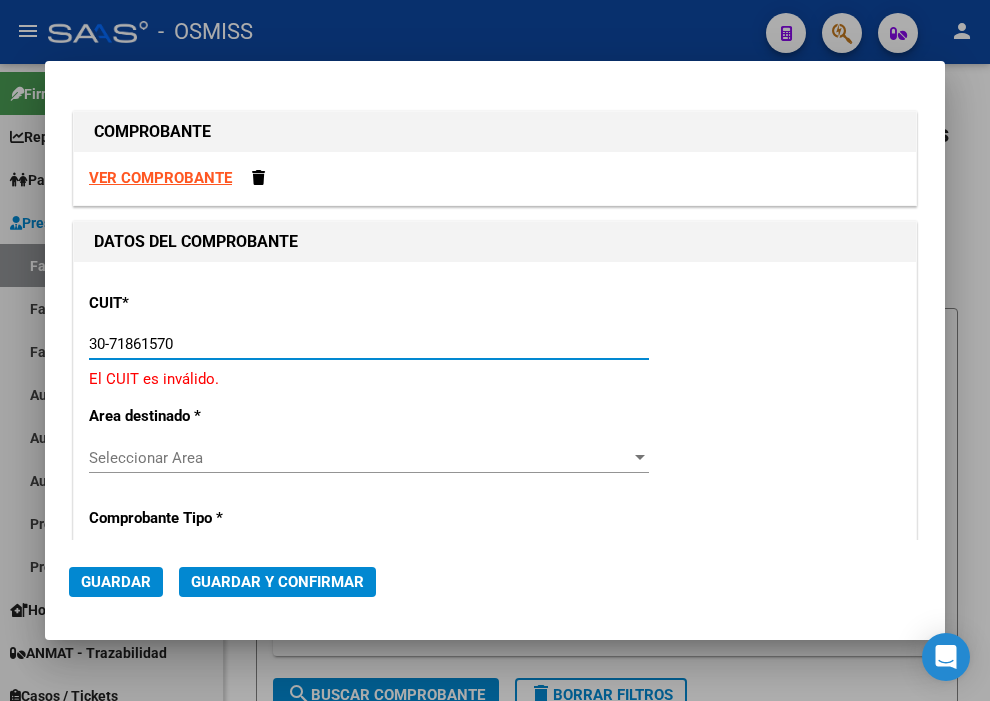 type on "30-71861570-0" 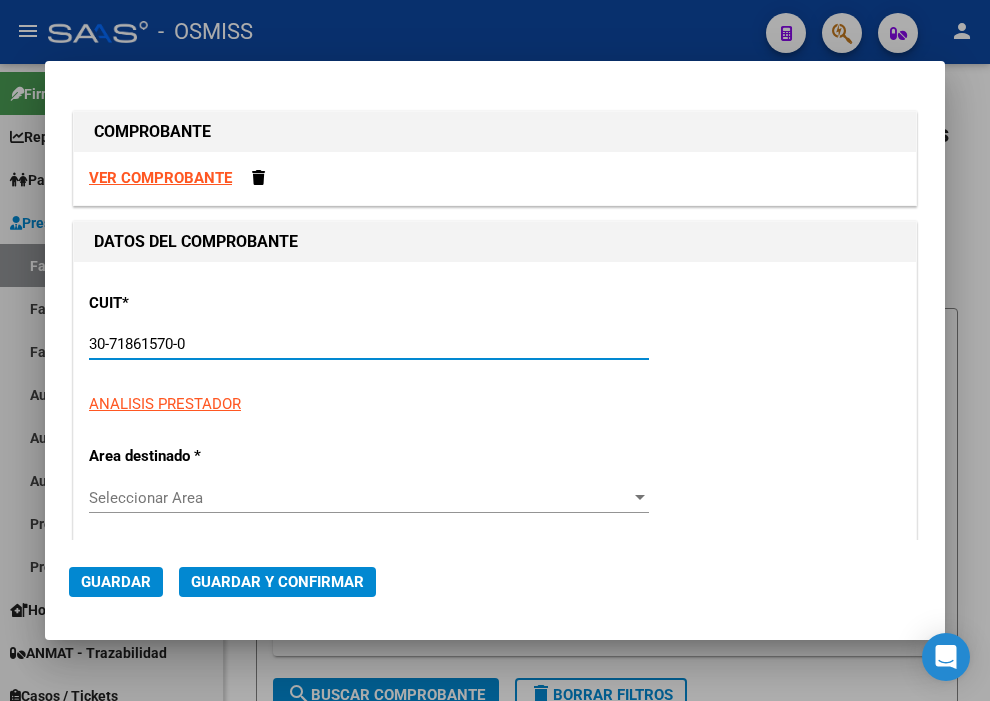 type on "0" 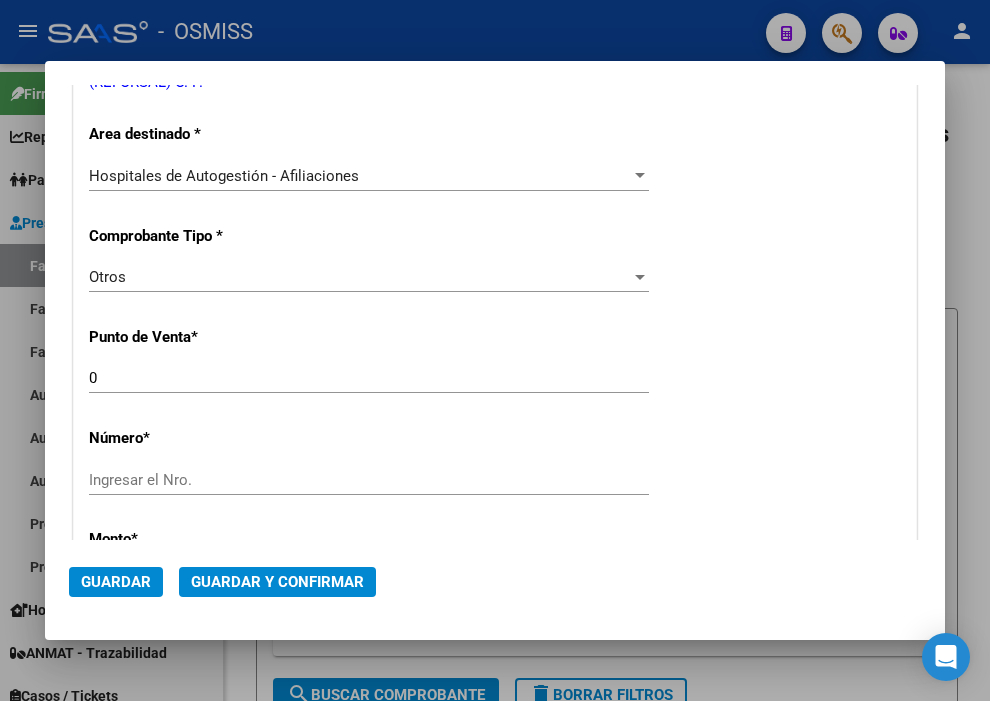 scroll, scrollTop: 444, scrollLeft: 0, axis: vertical 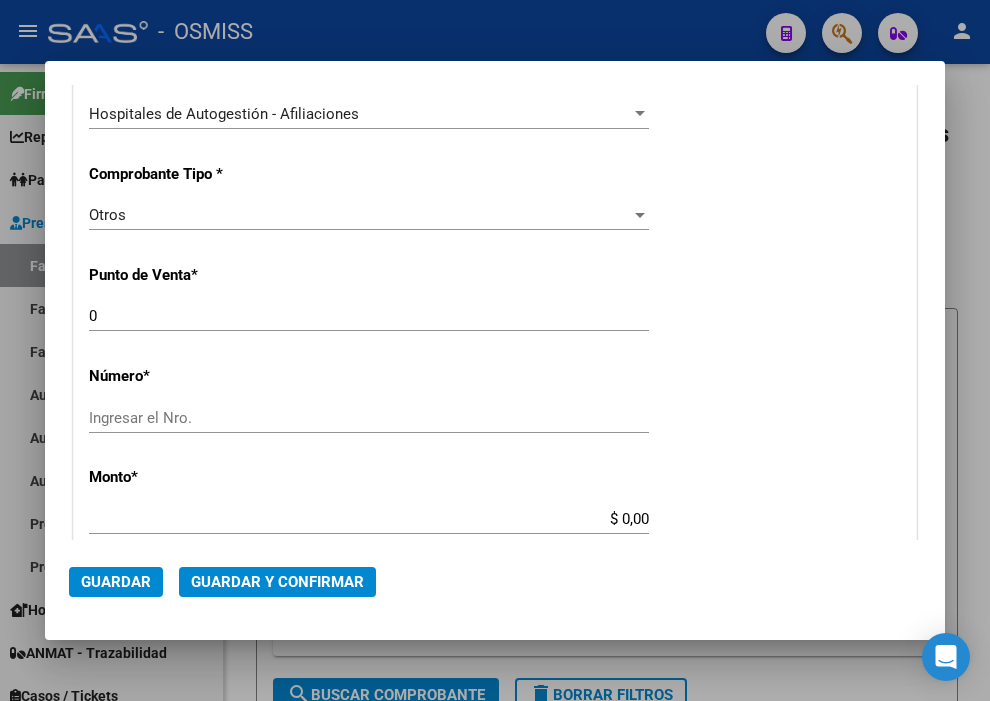 type on "30-71861570-0" 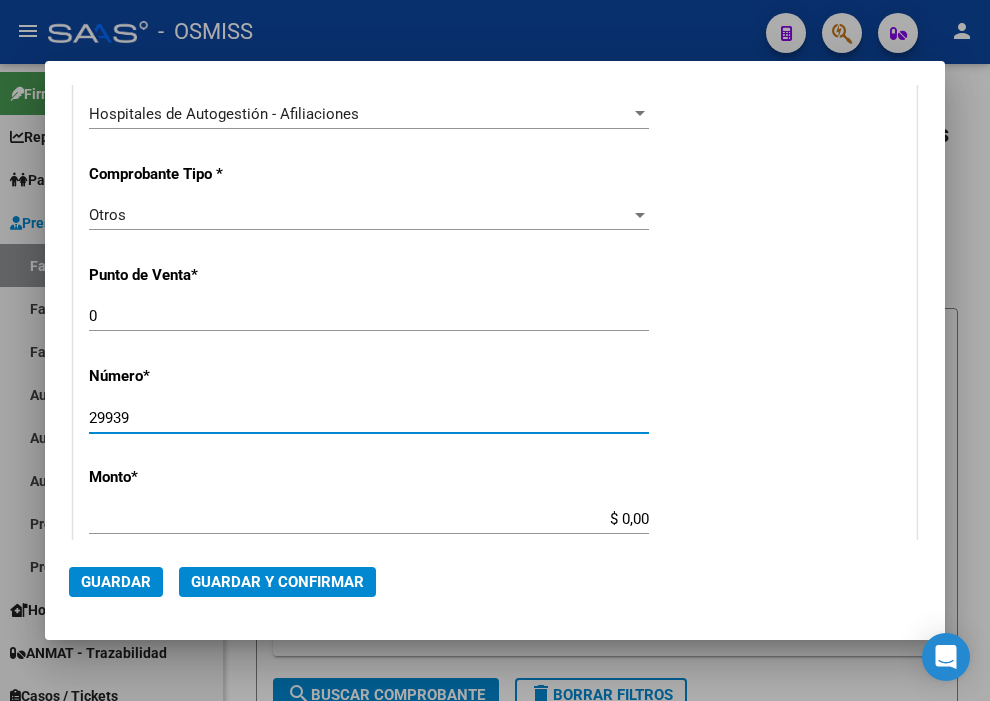 type on "29939" 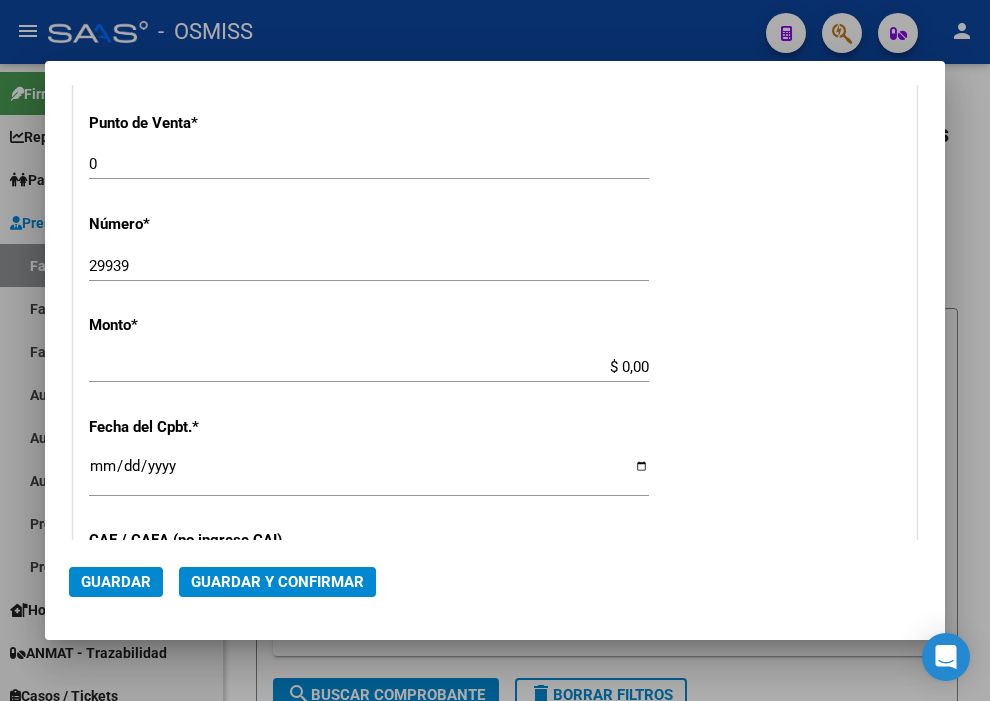 scroll, scrollTop: 666, scrollLeft: 0, axis: vertical 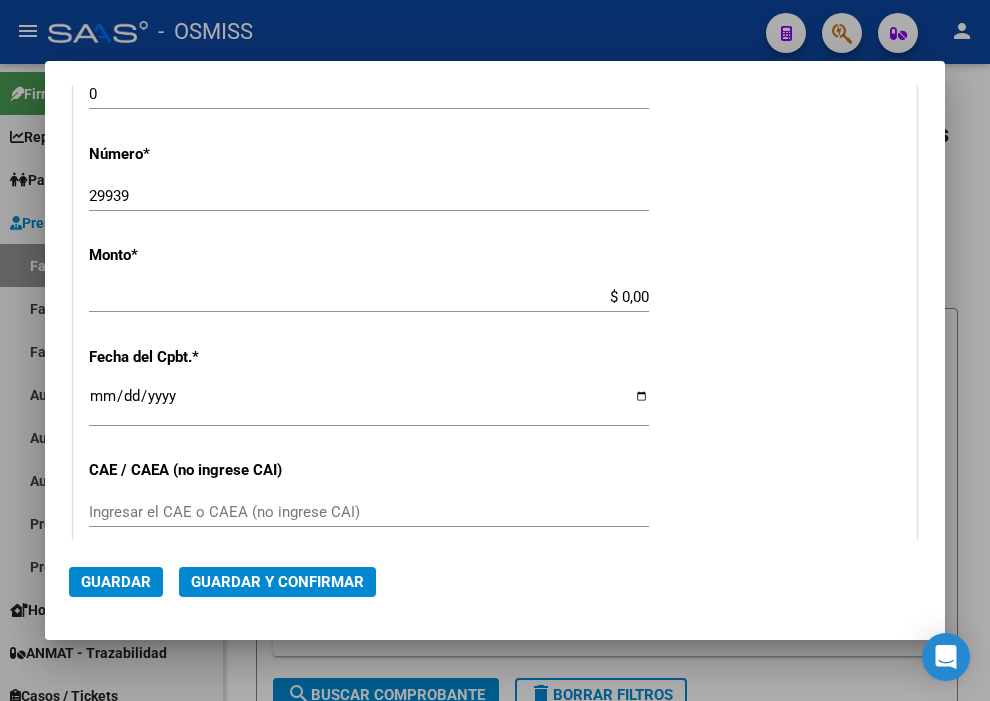 click on "$ 0,00" at bounding box center [369, 297] 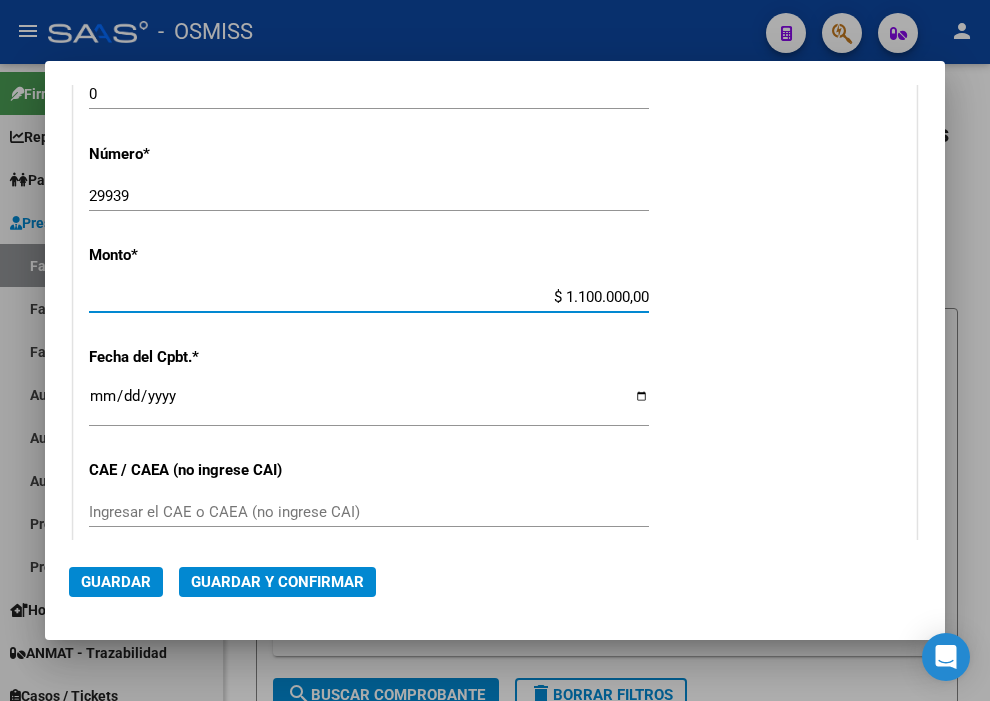 type on "$ 110.000,00" 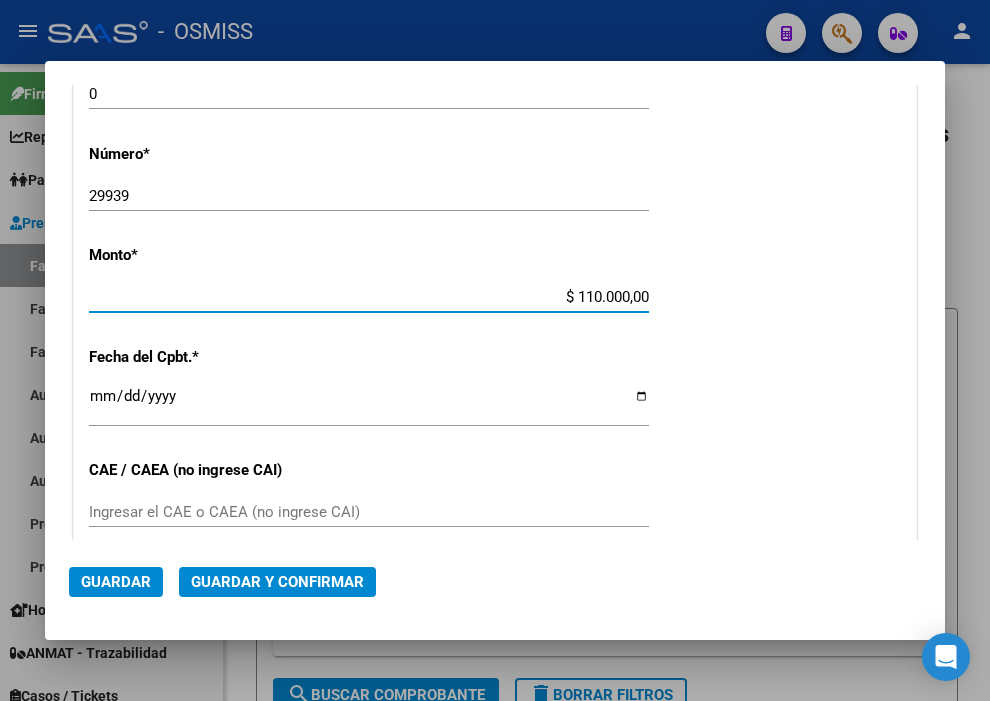 click on "Ingresar la fecha" at bounding box center [369, 404] 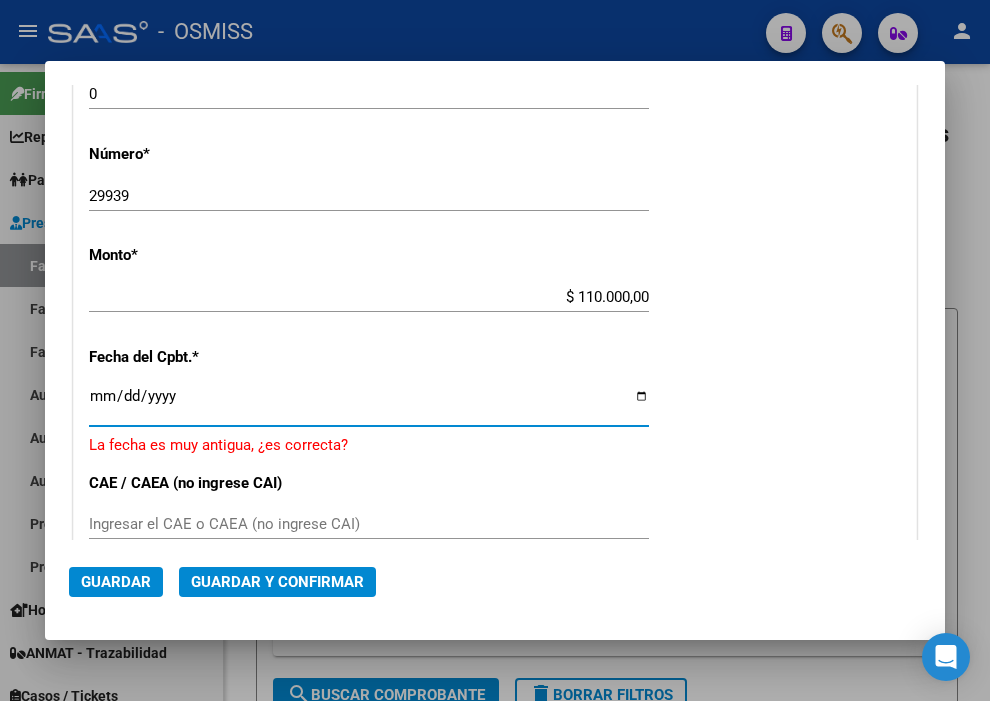 type on "2025-08-04" 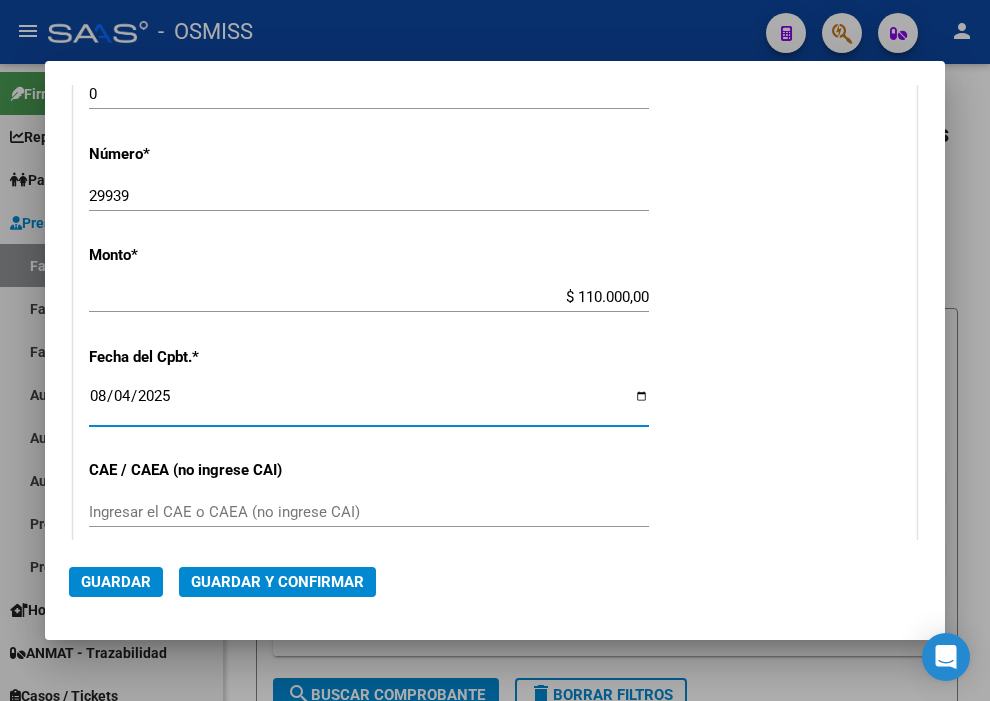 click on "Guardar y Confirmar" 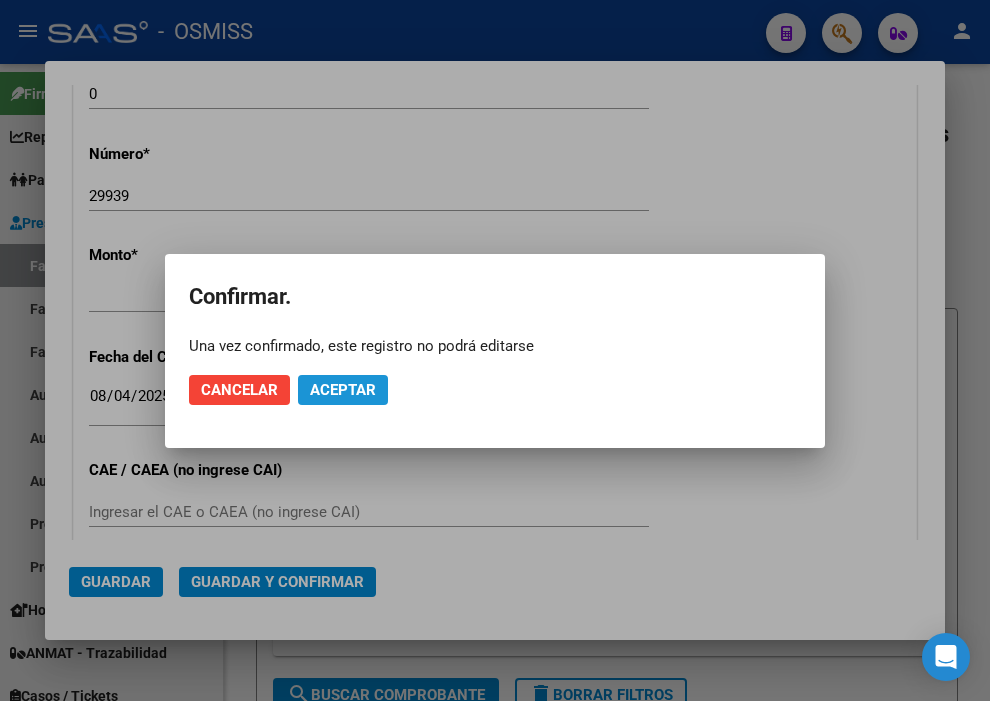 click on "Aceptar" 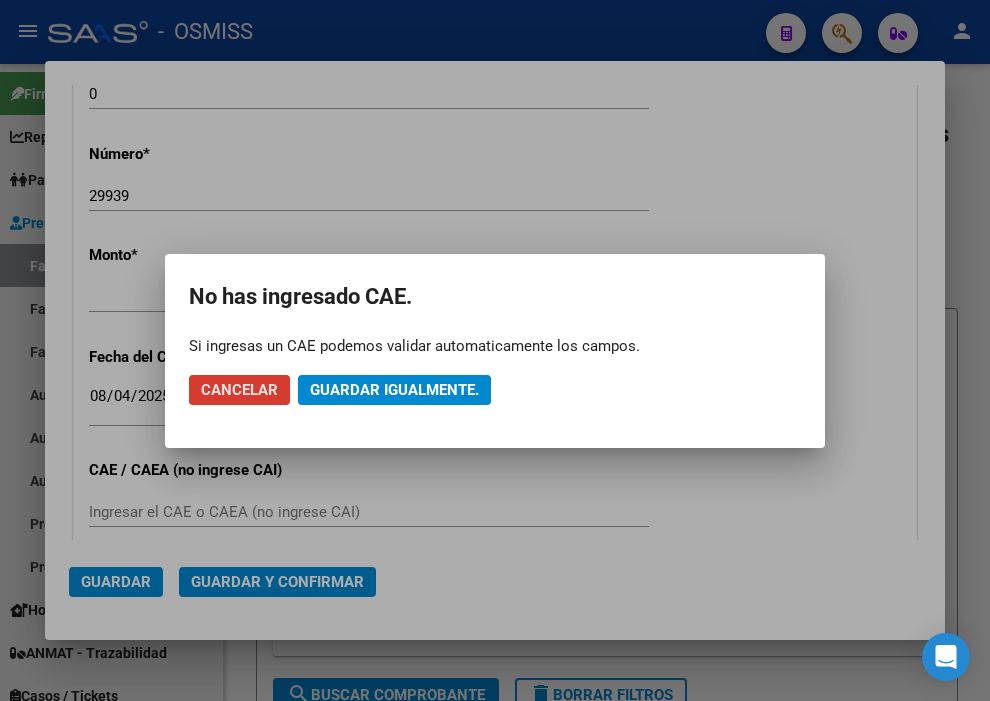 click on "Guardar igualmente." 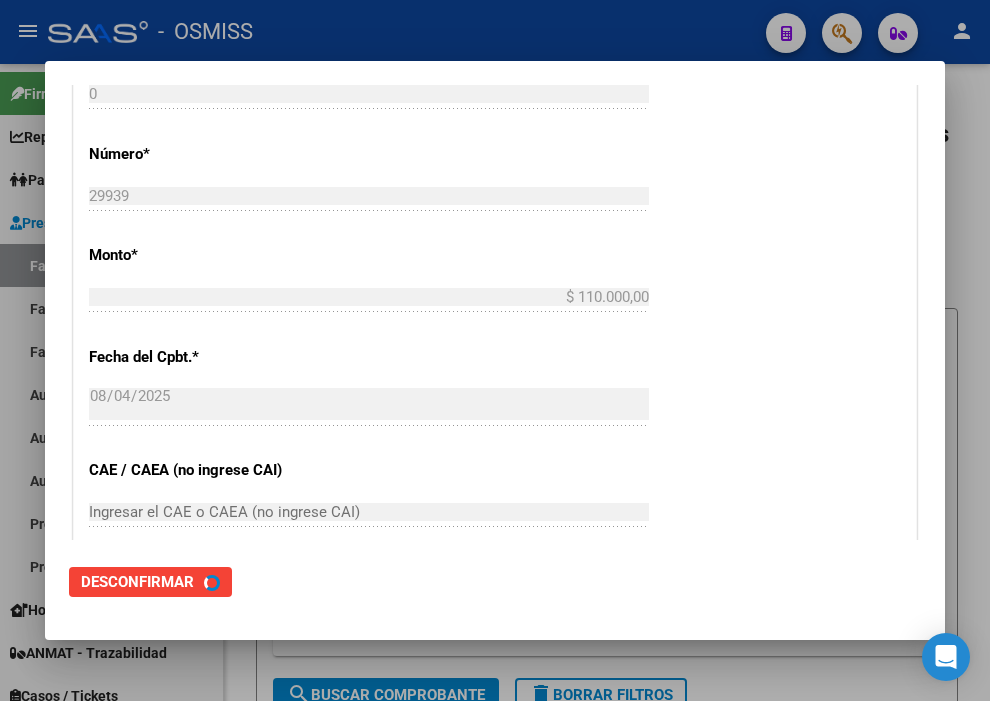scroll, scrollTop: 0, scrollLeft: 0, axis: both 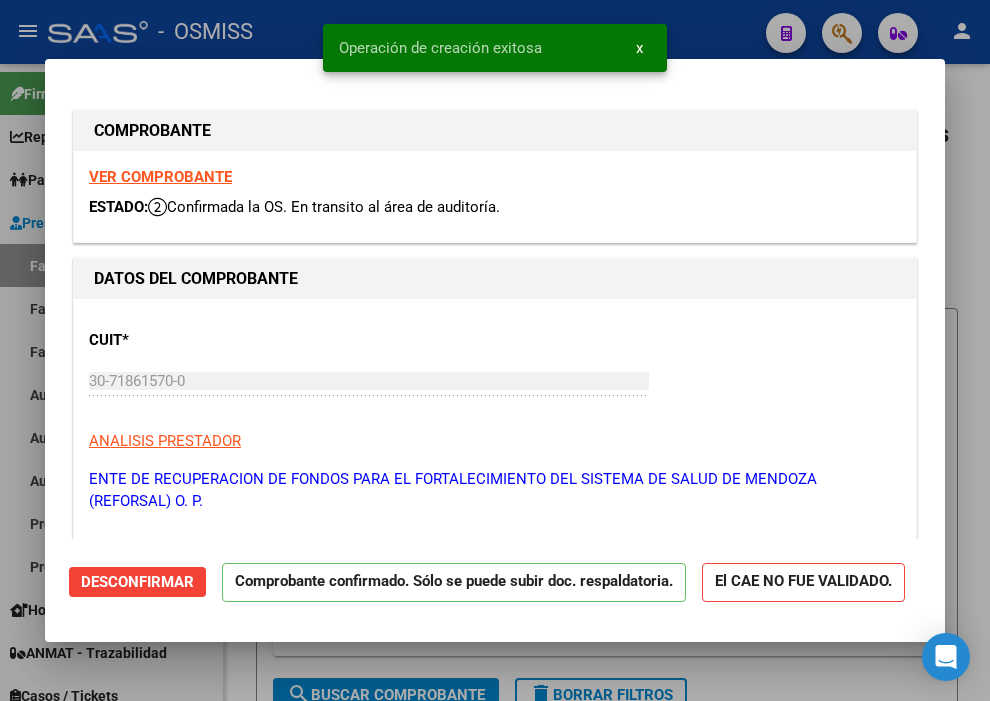 type on "2025-09-03" 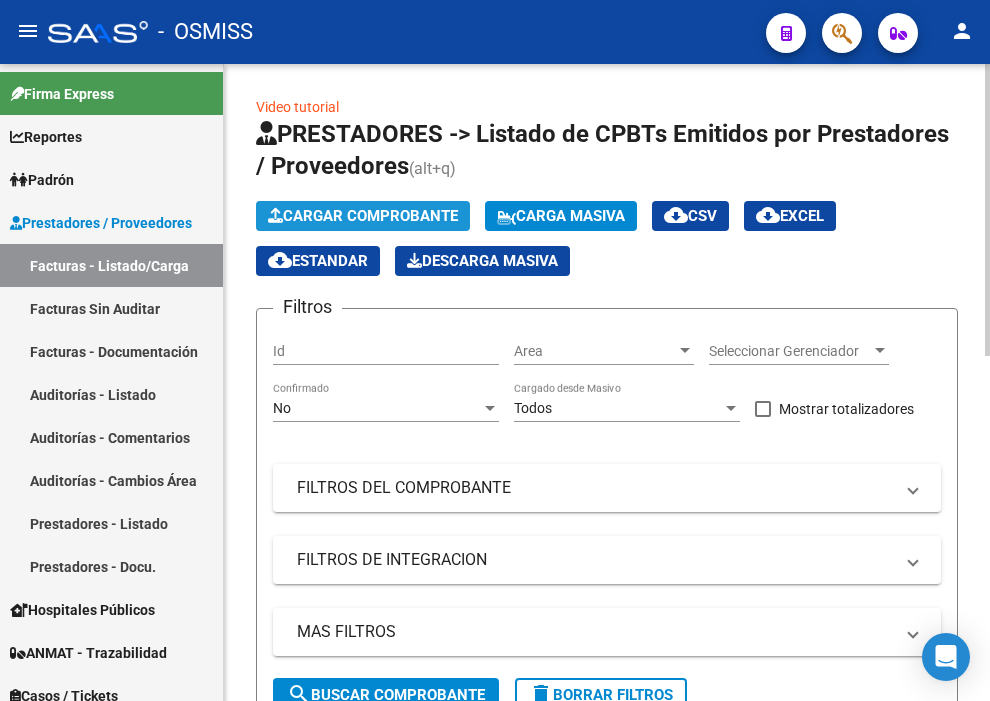 click on "Cargar Comprobante" 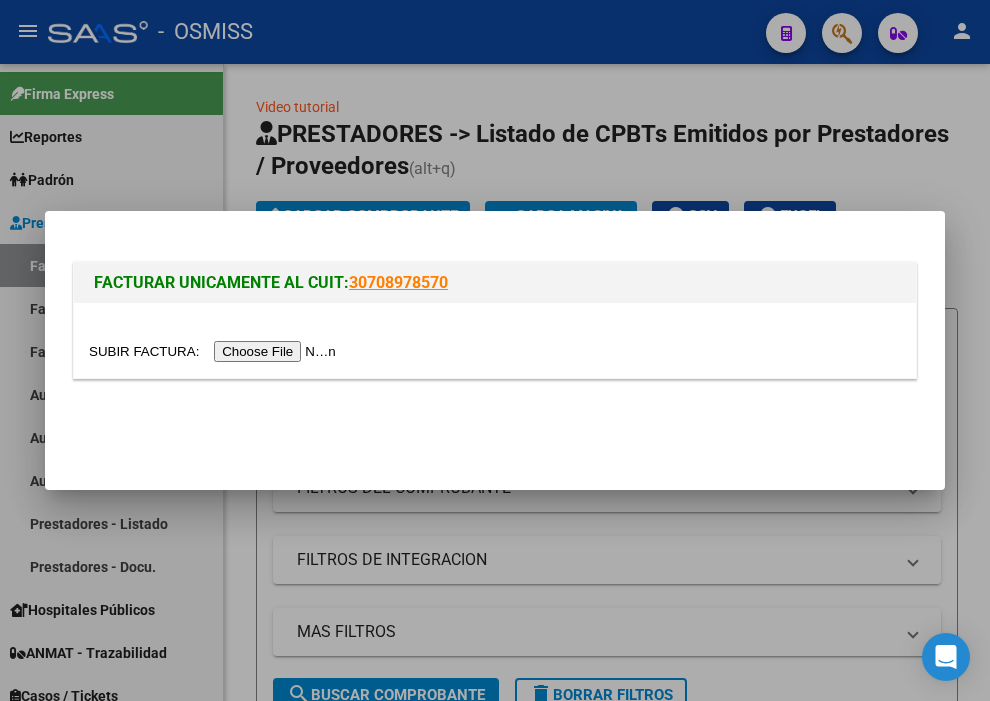 click at bounding box center (215, 351) 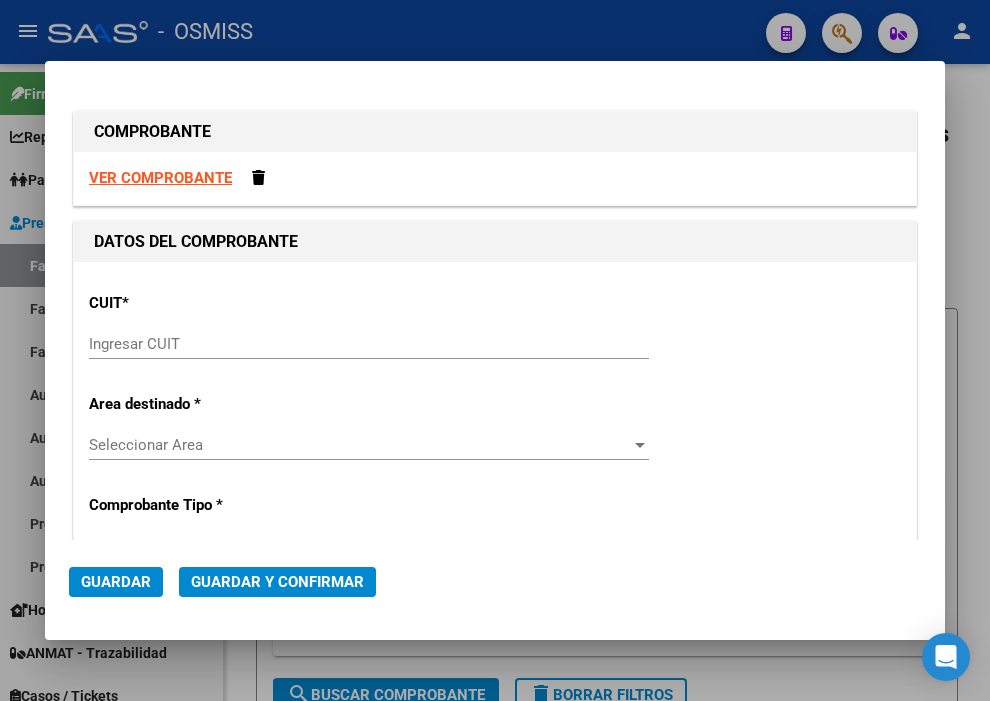click on "Ingresar CUIT" at bounding box center [369, 344] 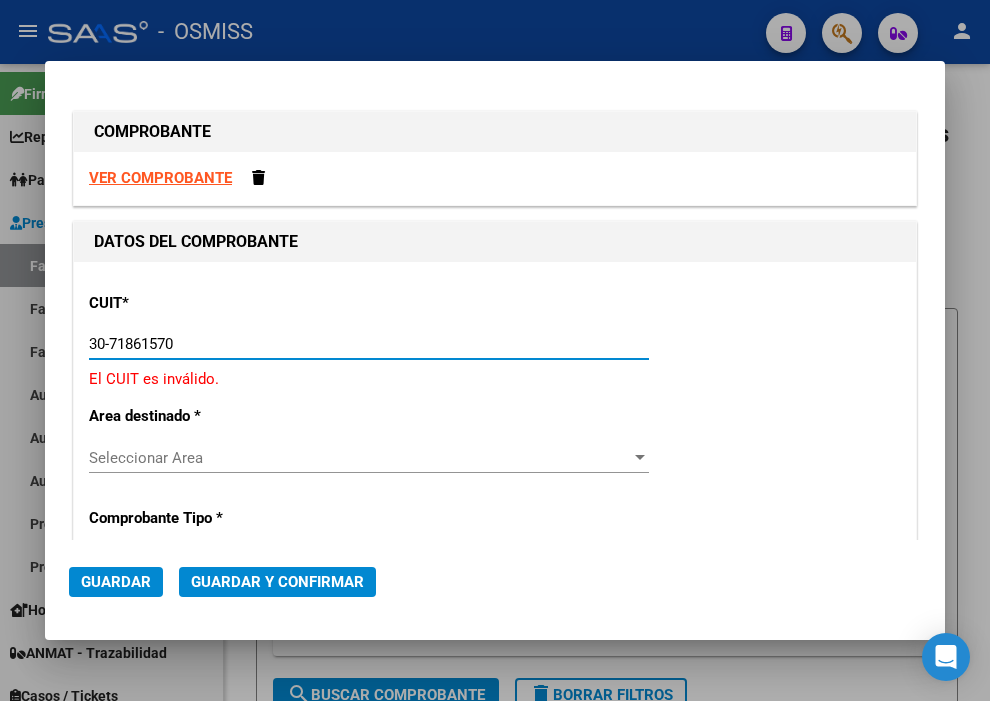 type on "30-71861570-0" 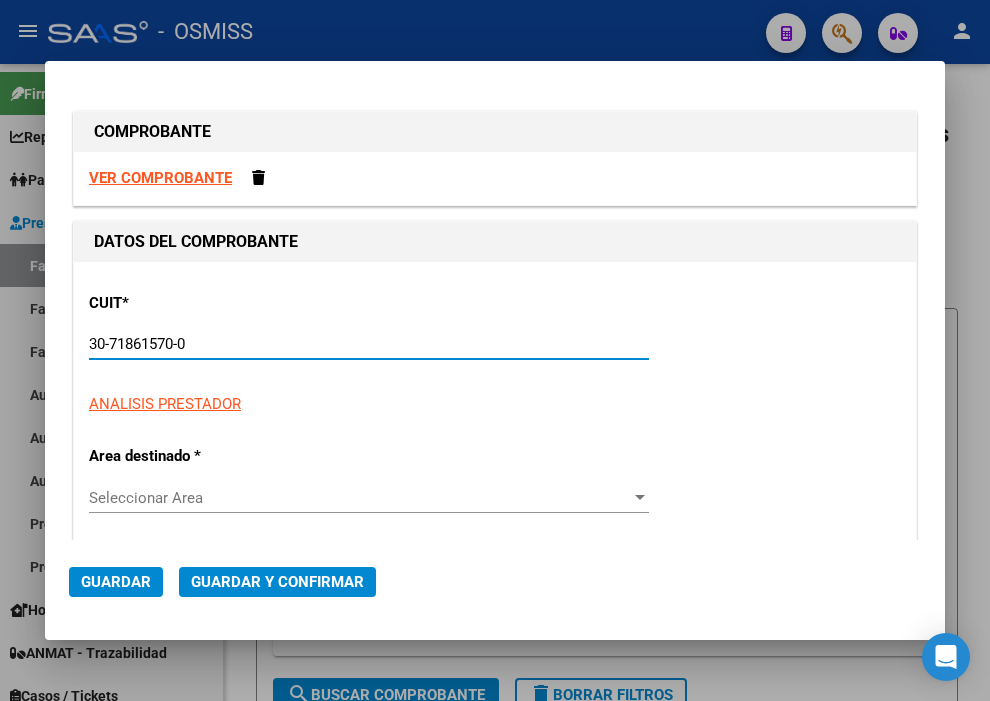 type on "0" 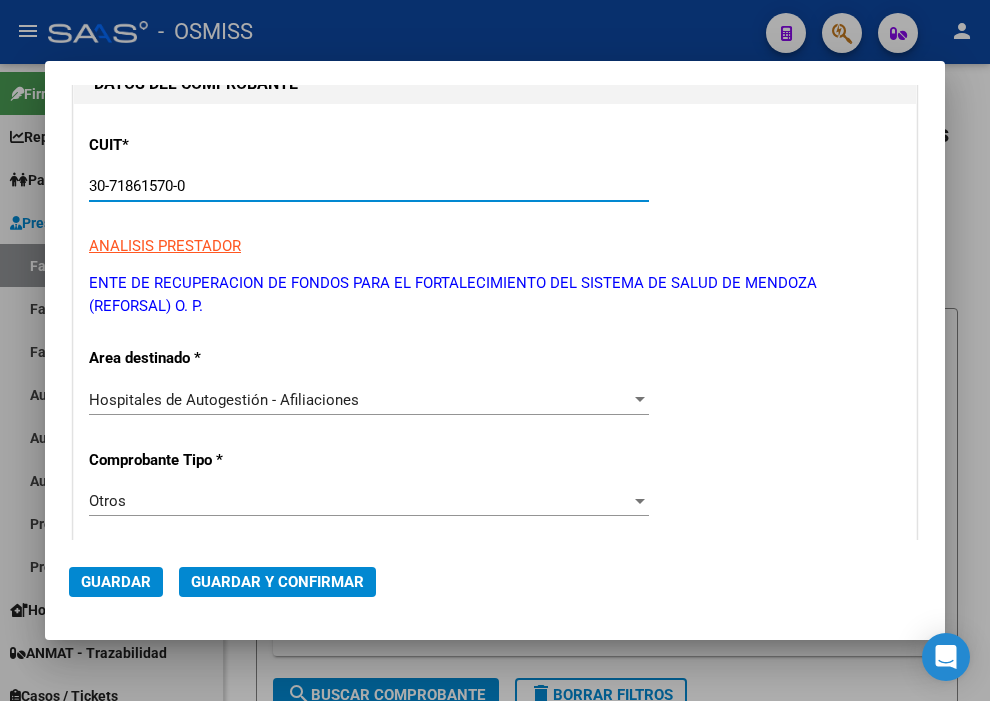 scroll, scrollTop: 444, scrollLeft: 0, axis: vertical 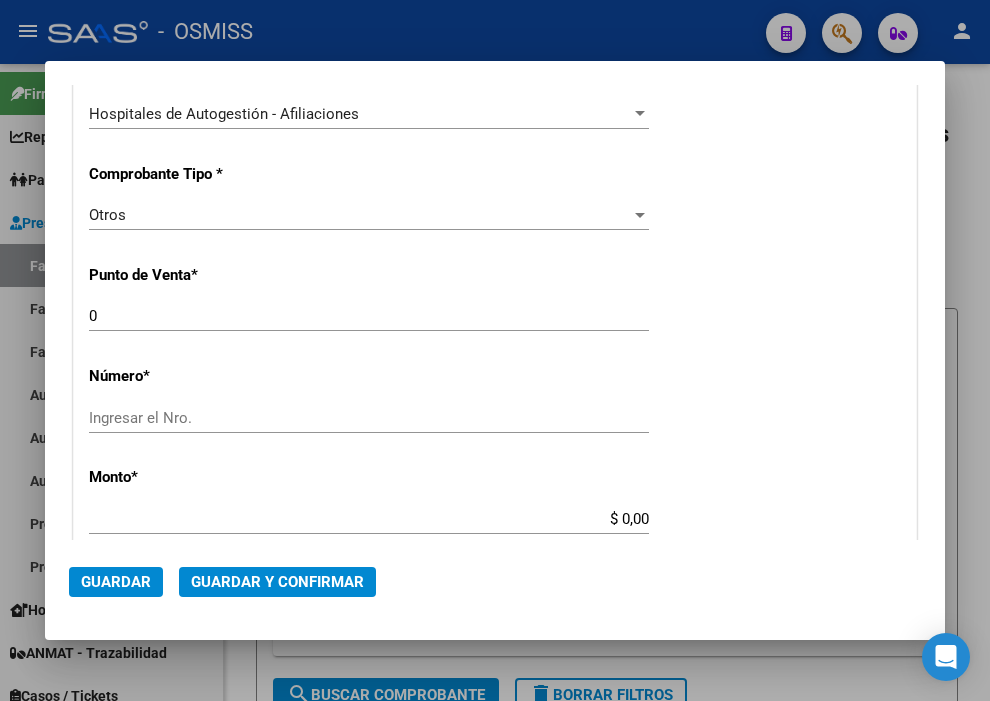 type on "30-71861570-0" 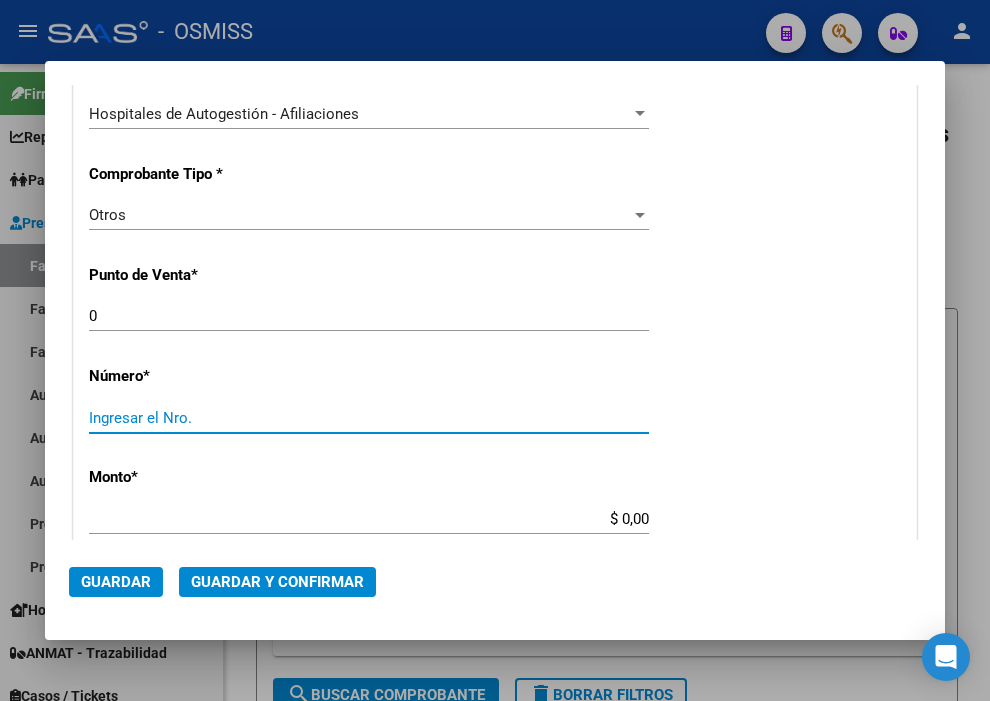 paste on "[NUMBER]" 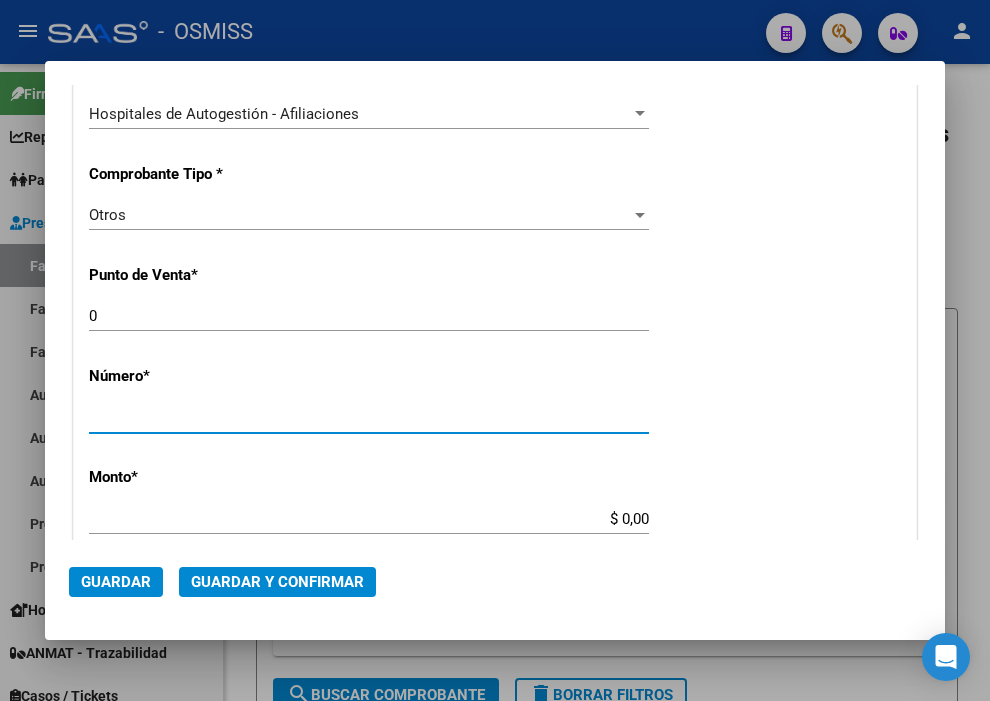 type on "[NUMBER]" 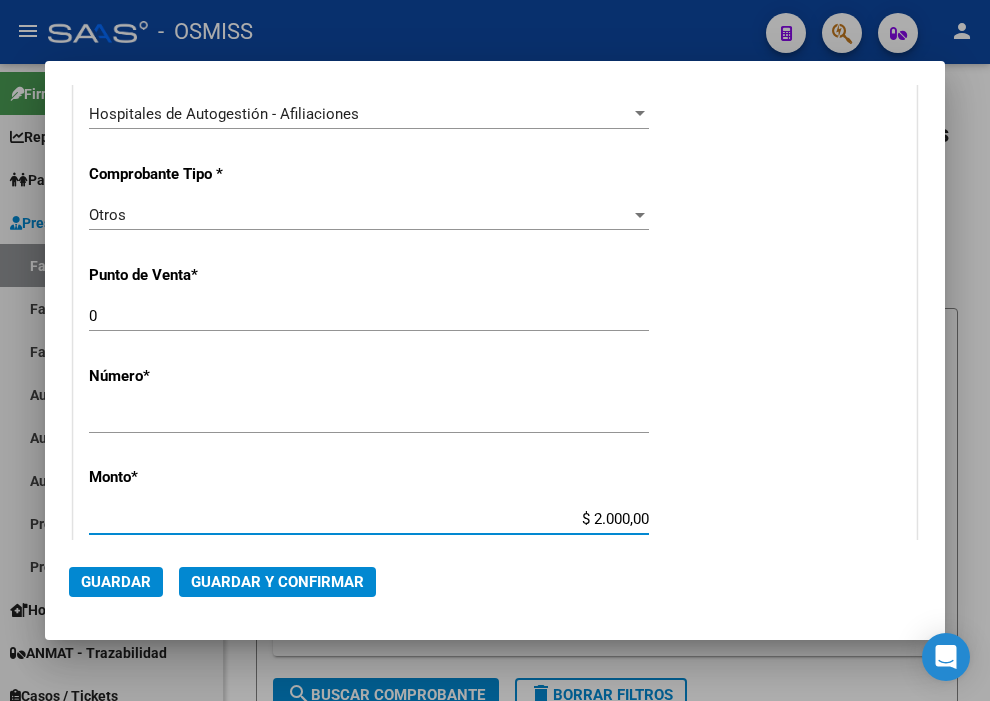 type on "$ 20.000,00" 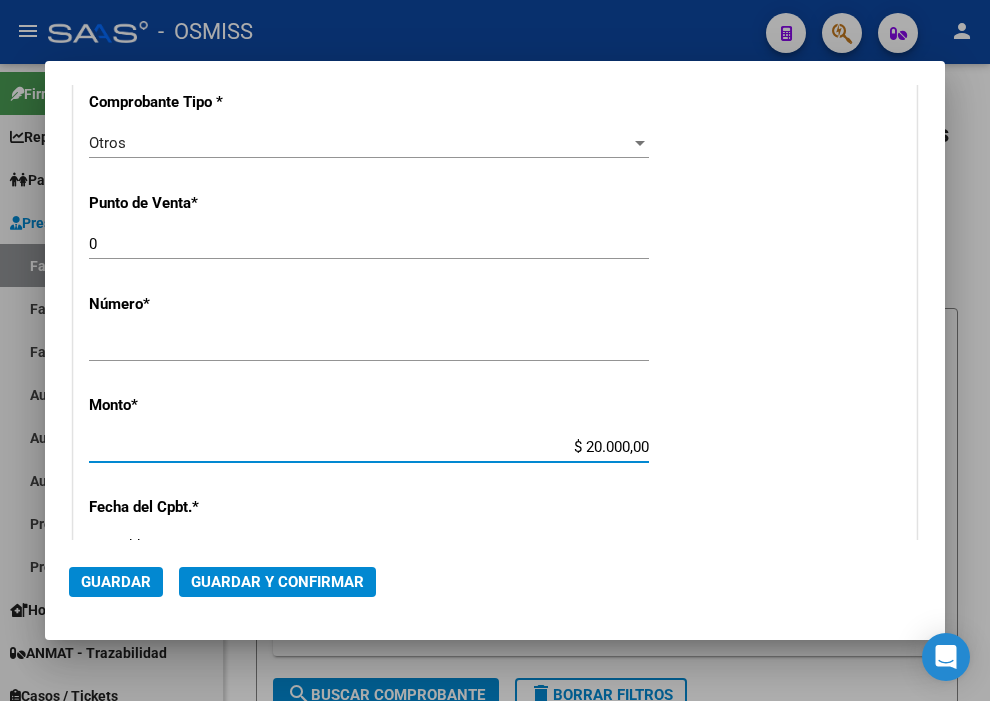 scroll, scrollTop: 555, scrollLeft: 0, axis: vertical 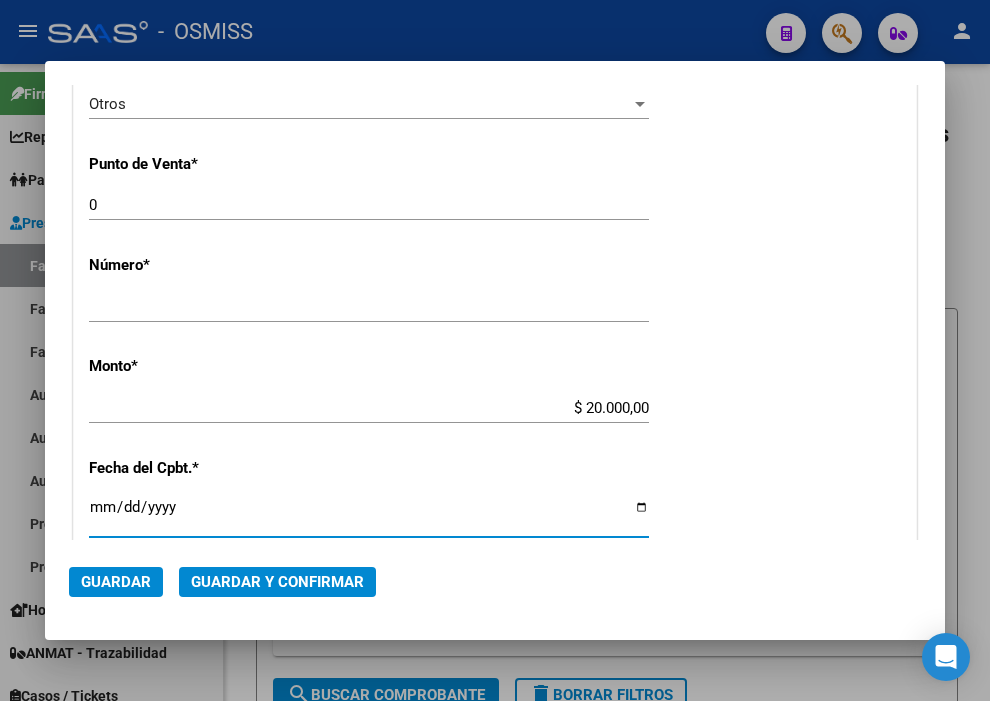 click on "Ingresar la fecha" at bounding box center (369, 515) 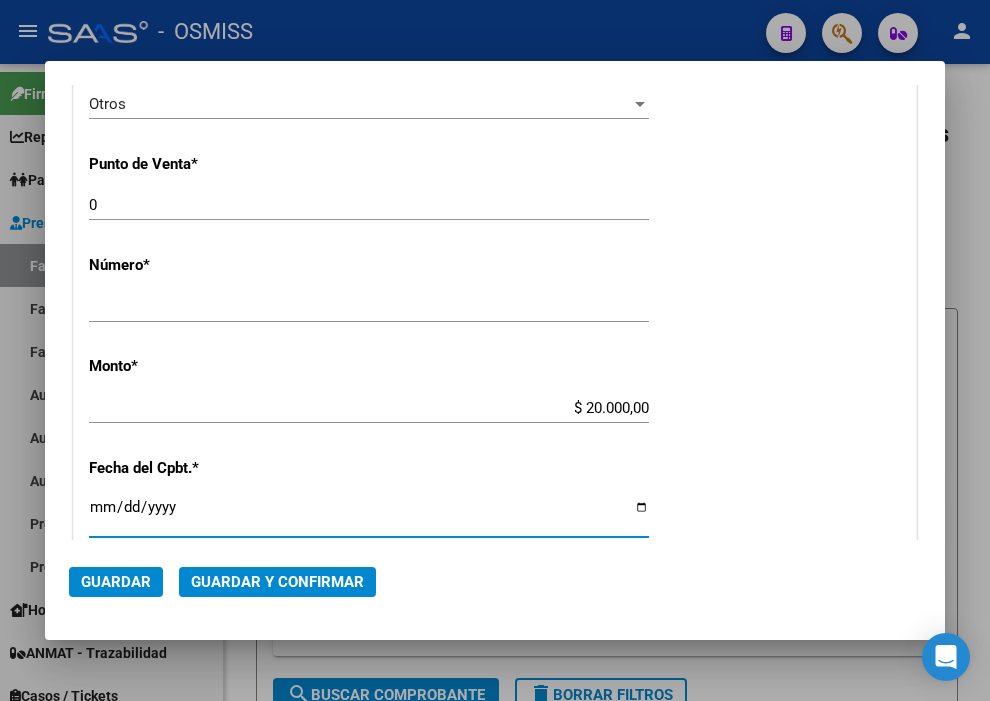type on "2025-08-04" 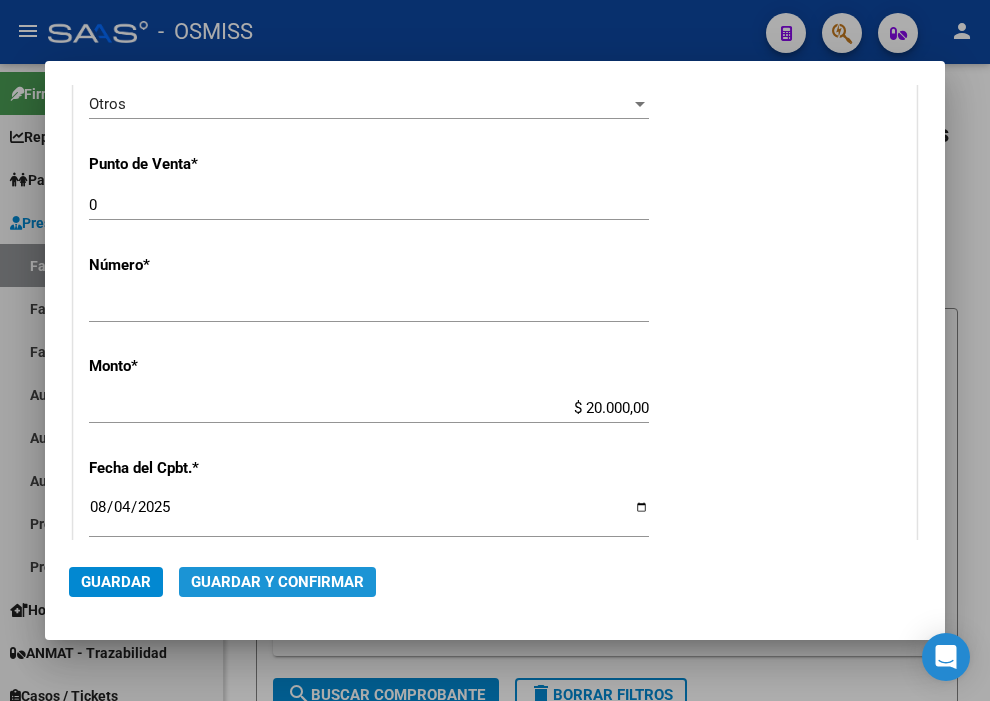 click on "Guardar y Confirmar" 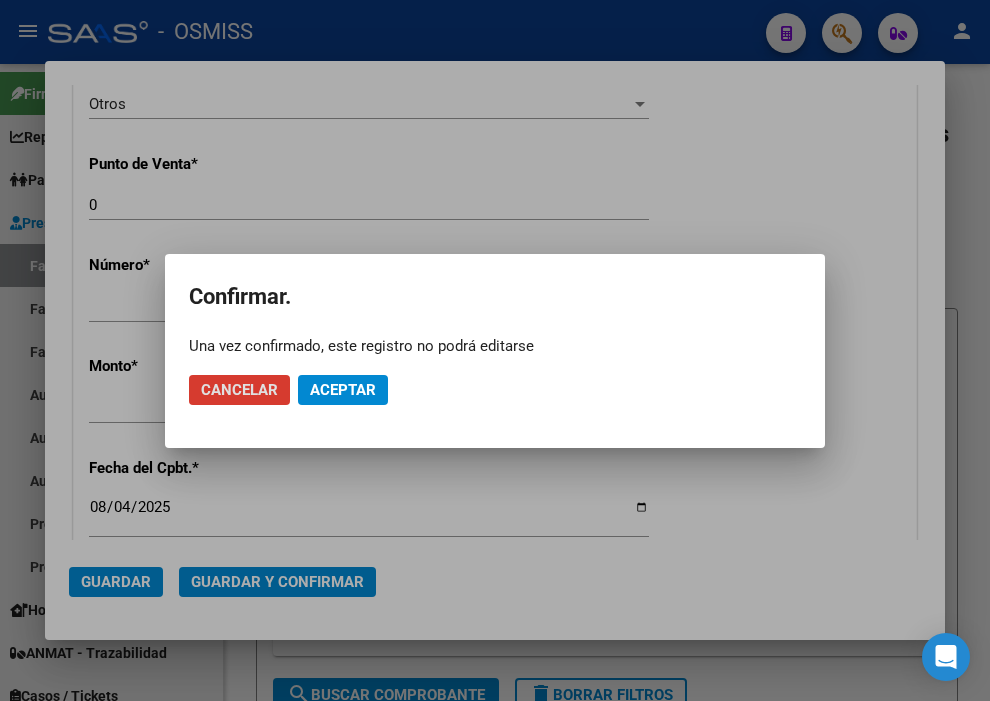 click on "Aceptar" 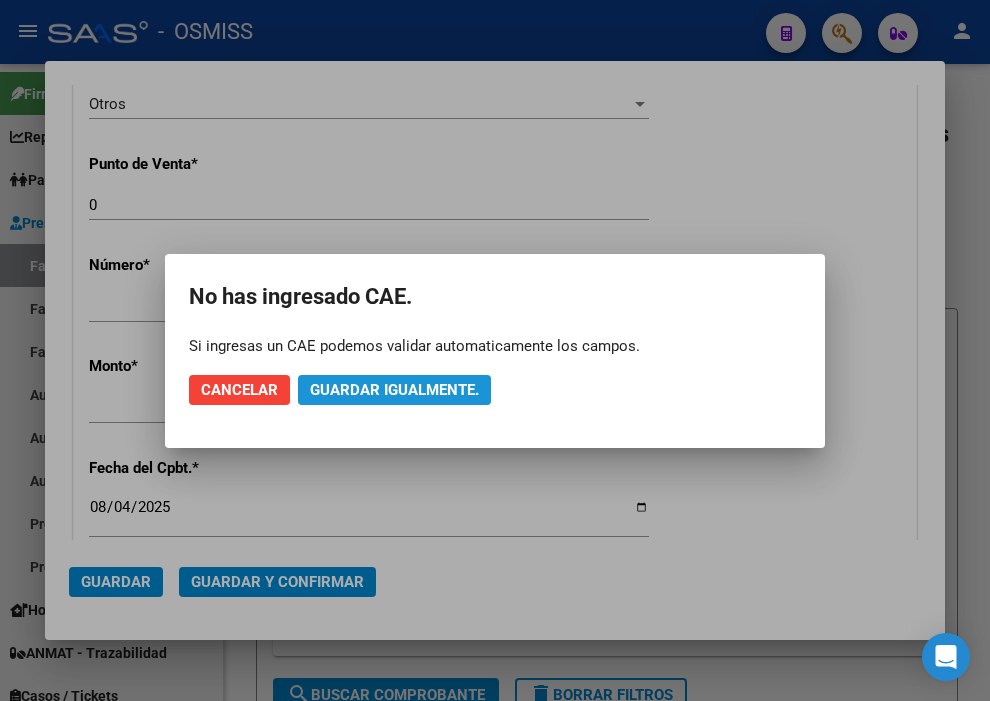 click on "Guardar igualmente." 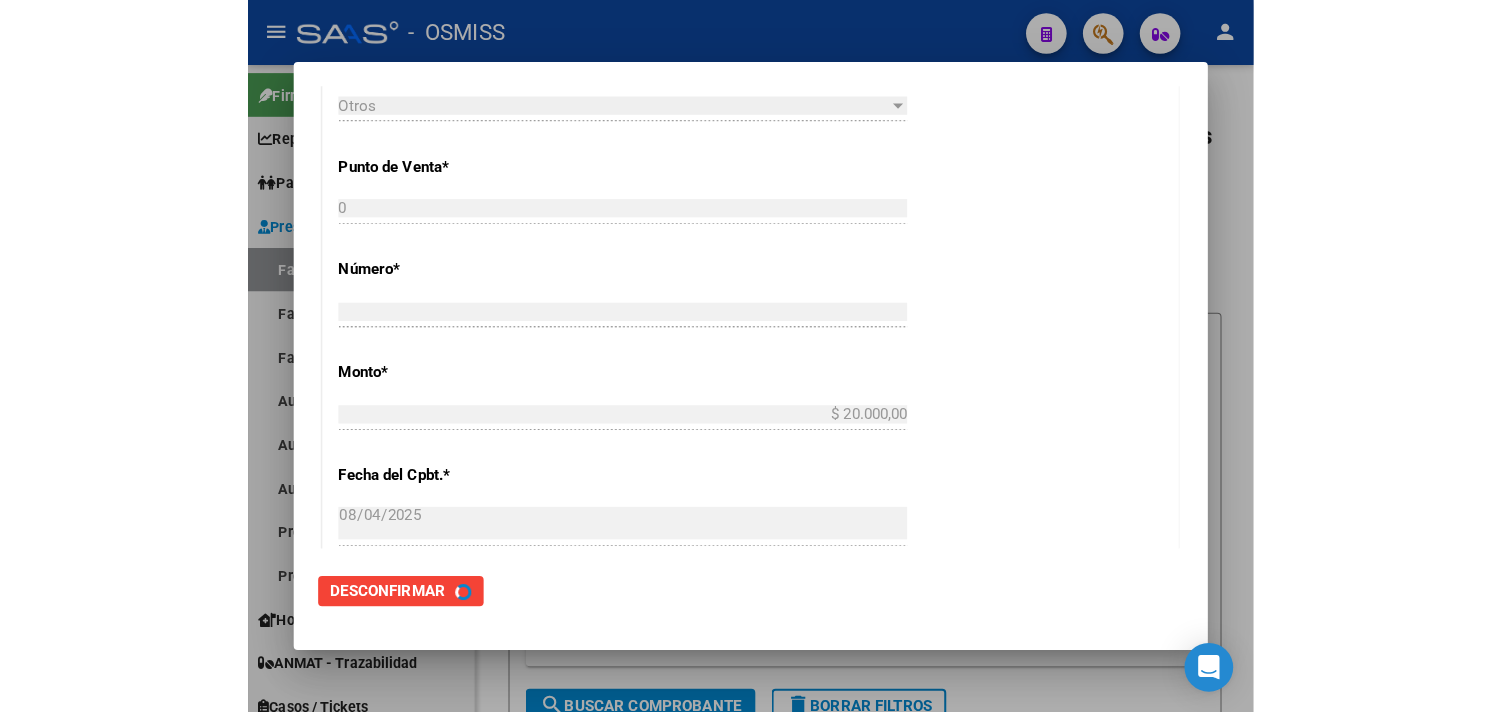 scroll, scrollTop: 0, scrollLeft: 0, axis: both 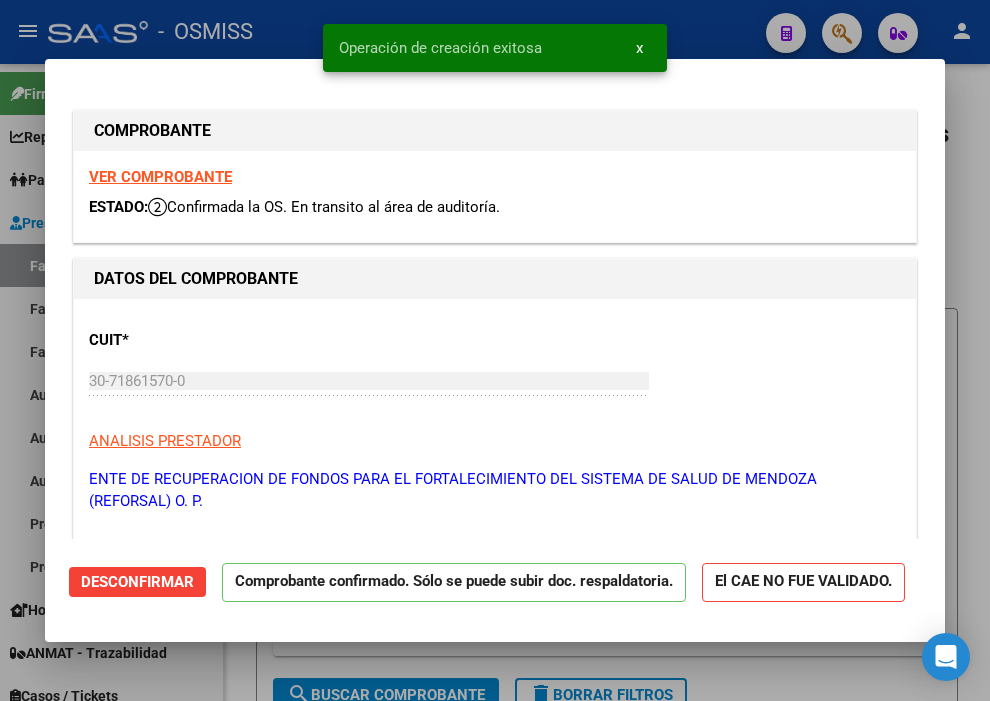 click at bounding box center [495, 350] 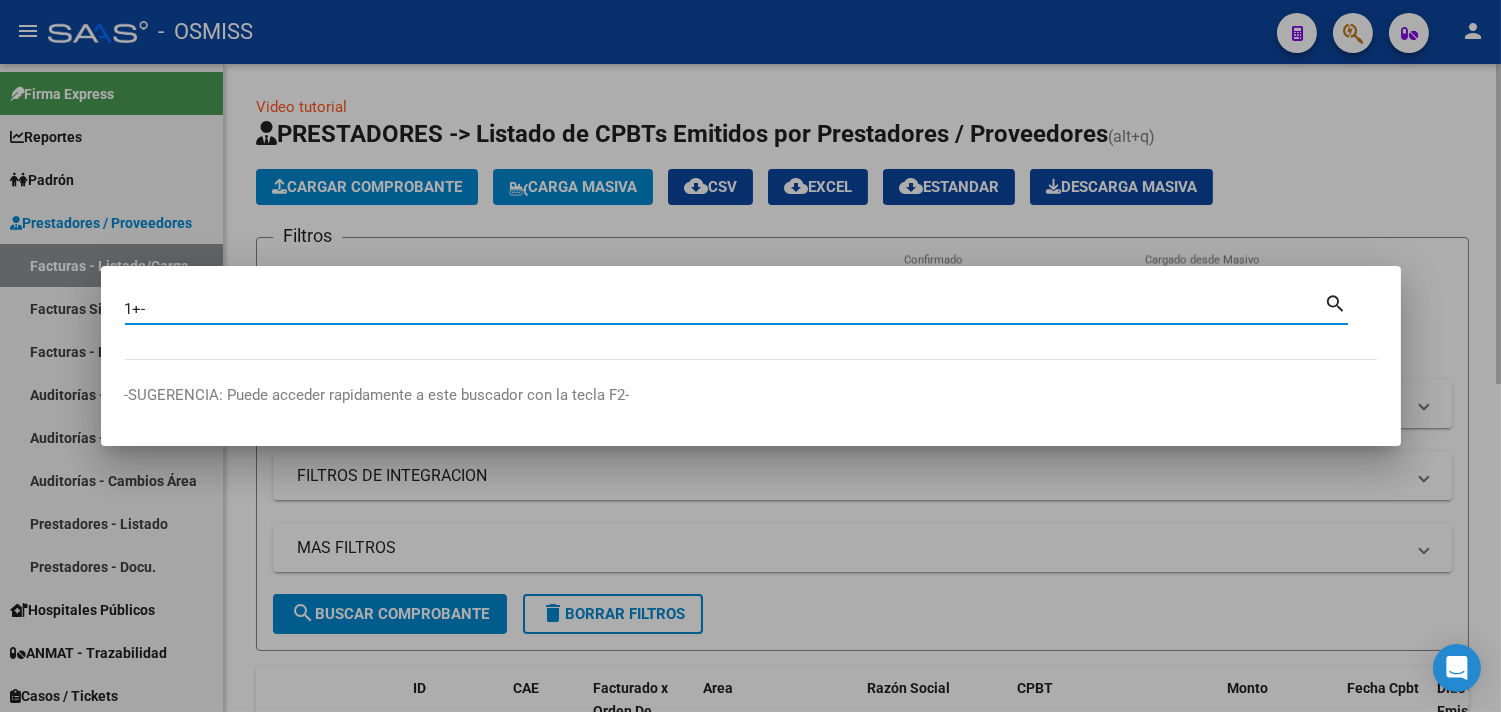 paste on "[NUMBER] Recibidos" 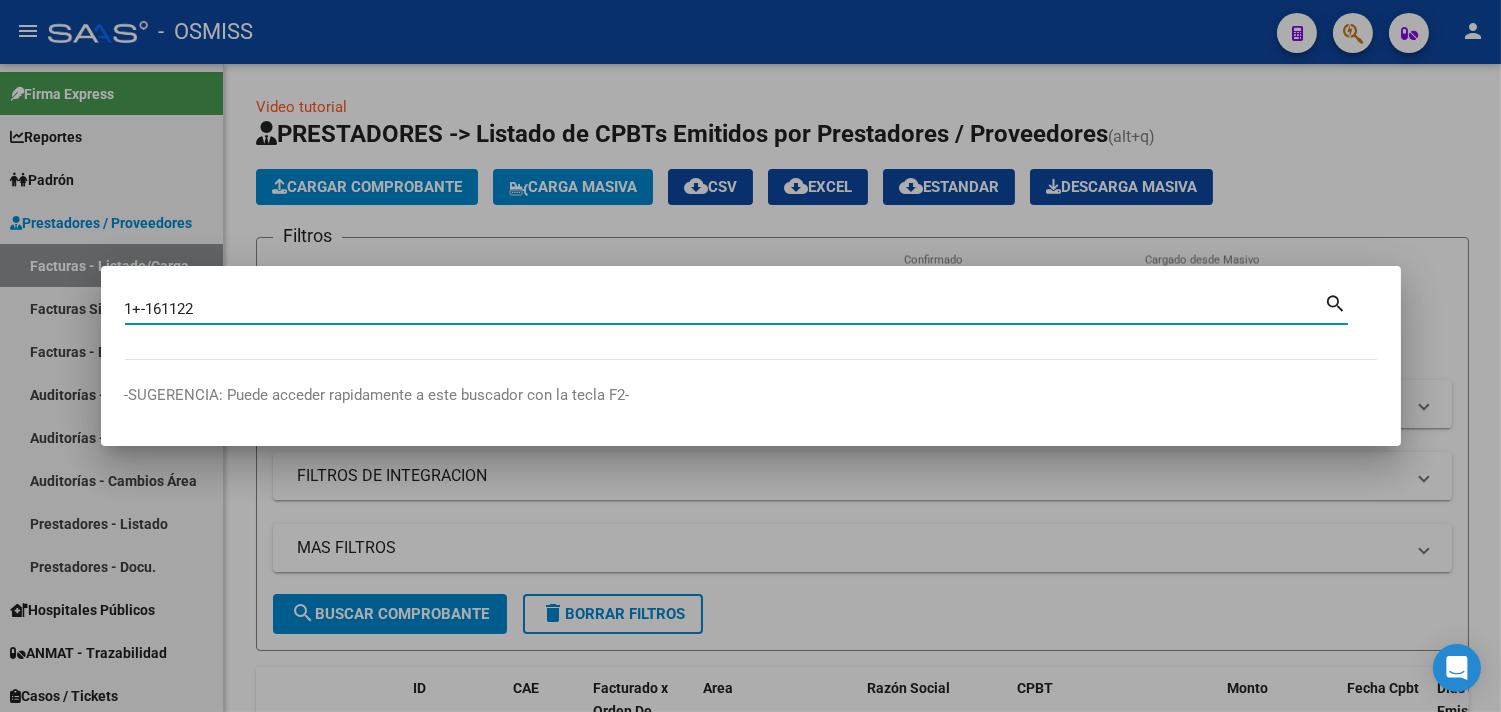 click on "1+-161122" at bounding box center [725, 309] 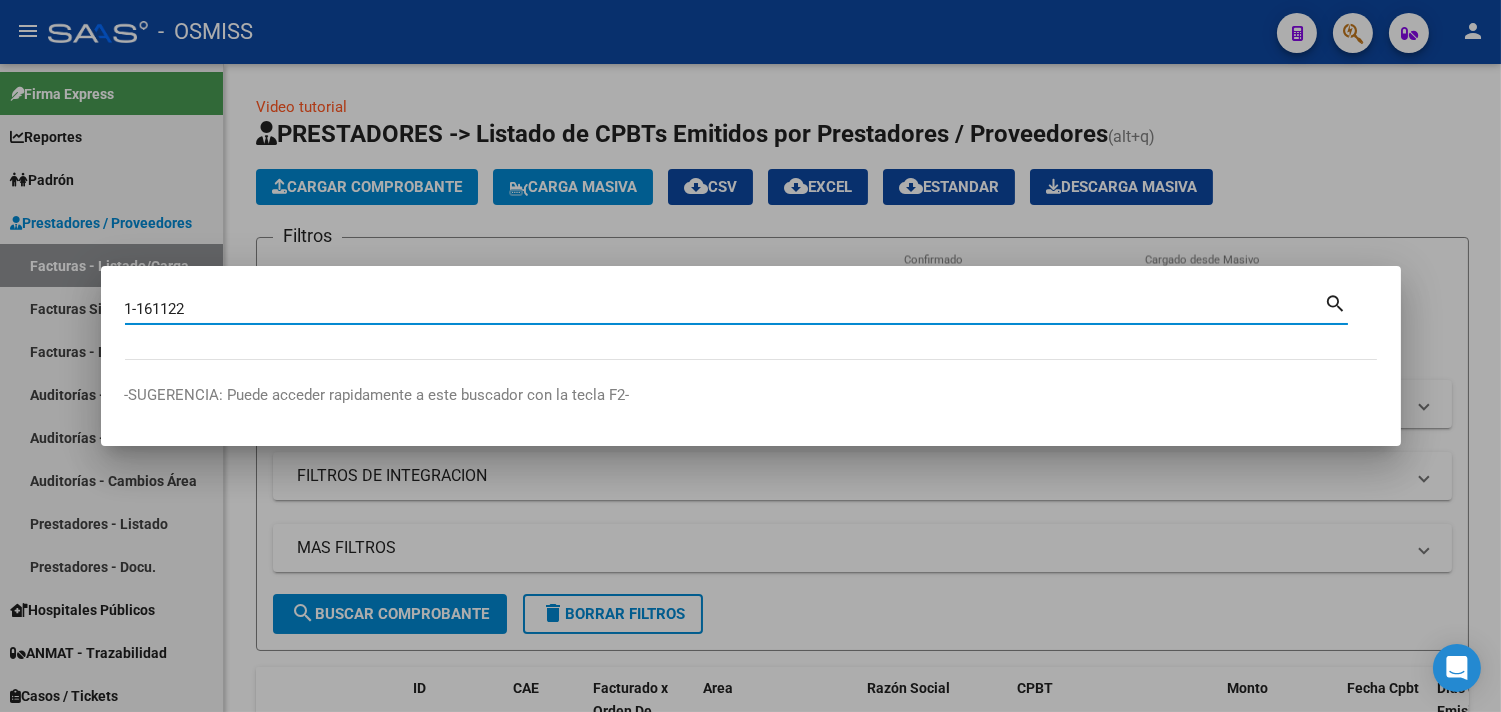 type on "1-161122" 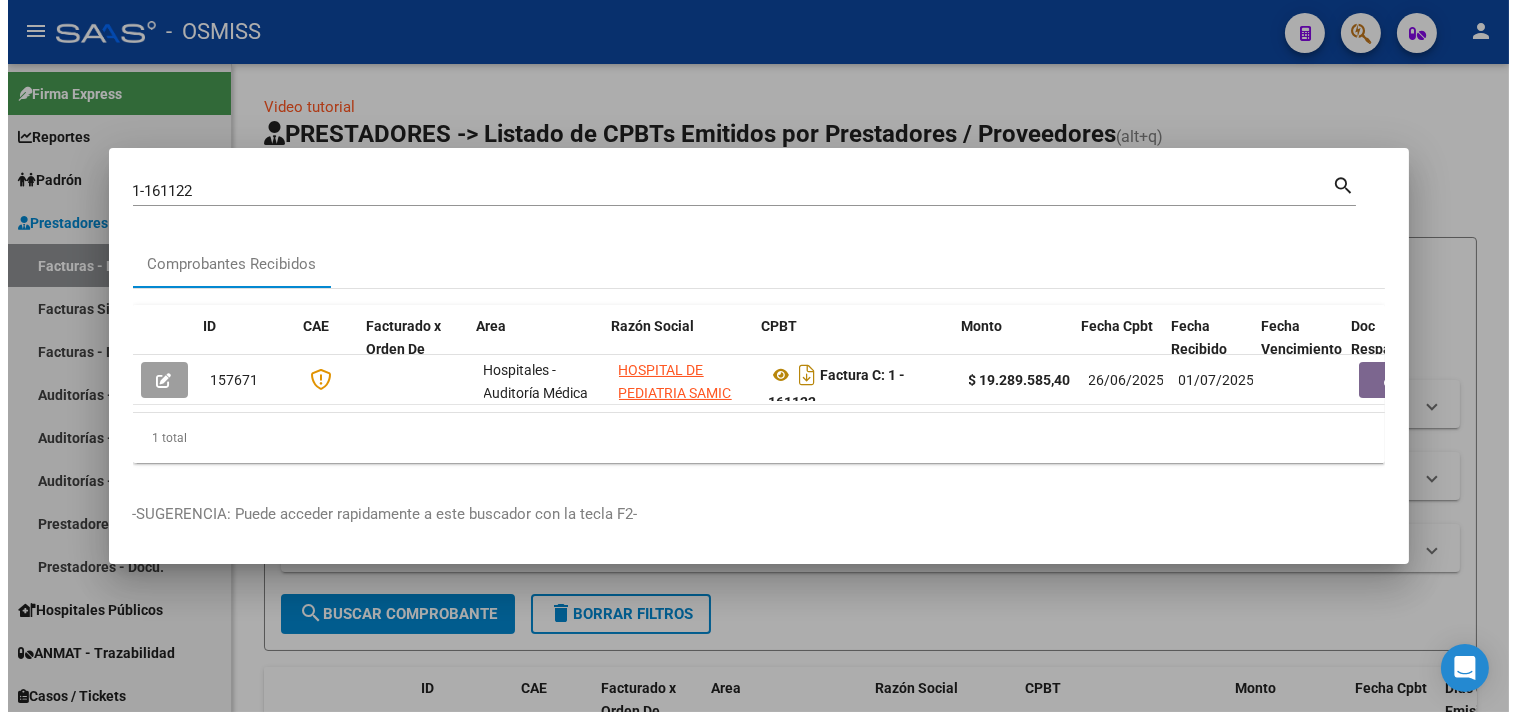 scroll, scrollTop: 0, scrollLeft: 828, axis: horizontal 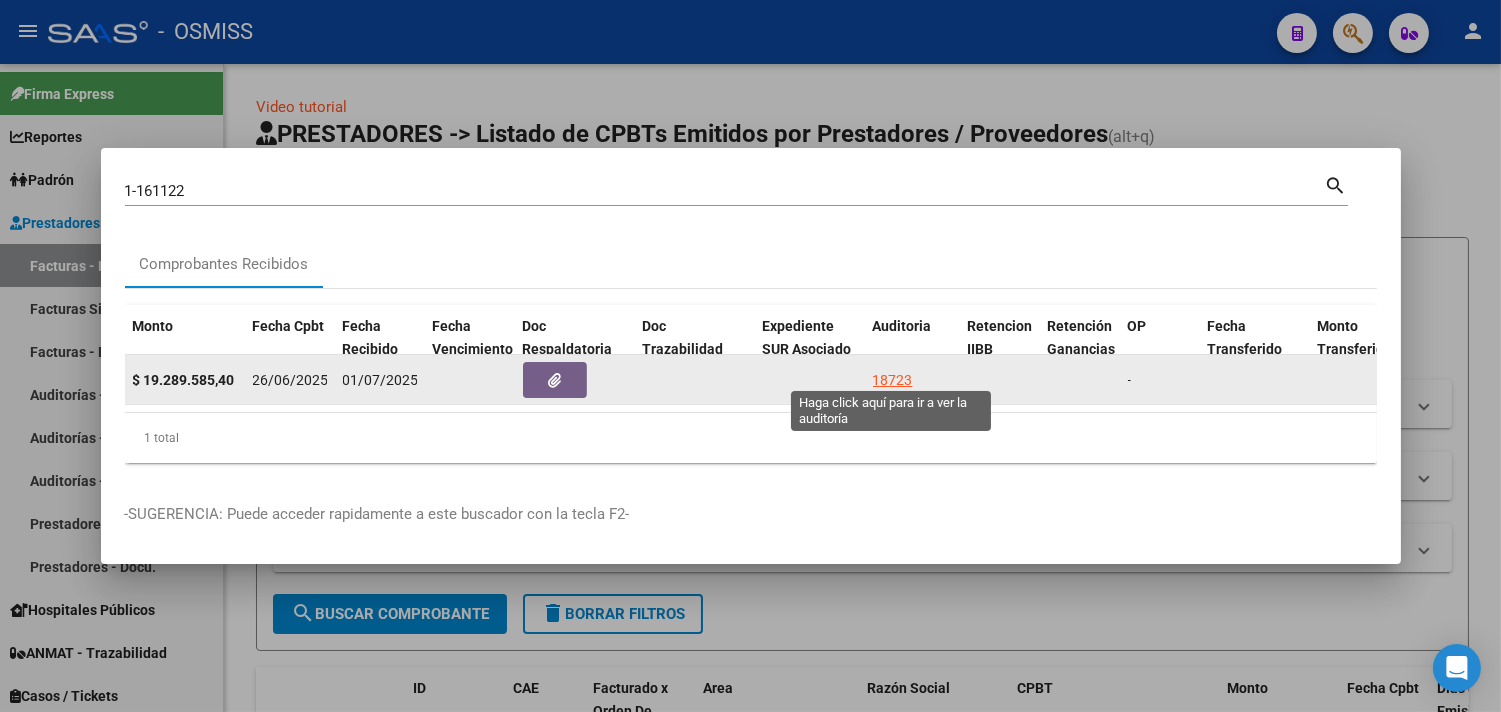 click on "18723" 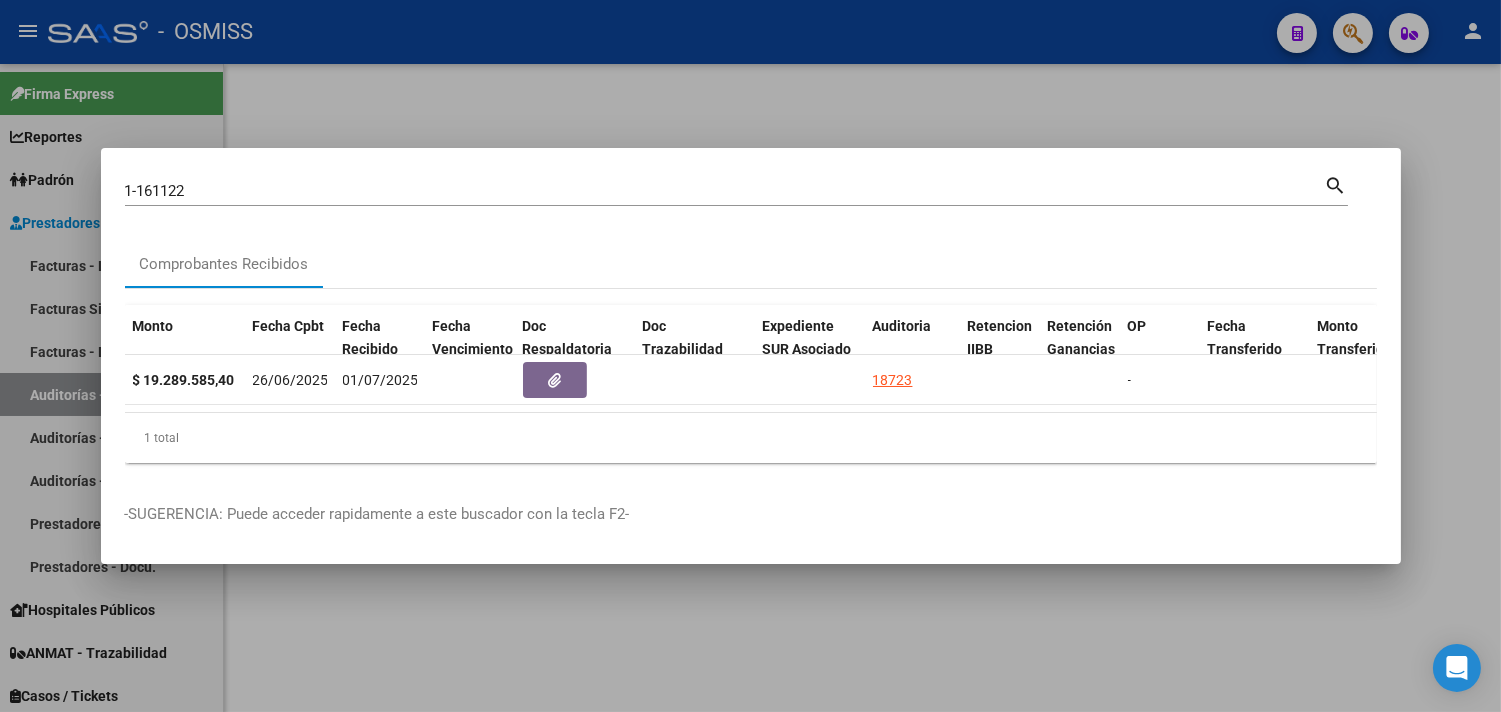 click at bounding box center [750, 356] 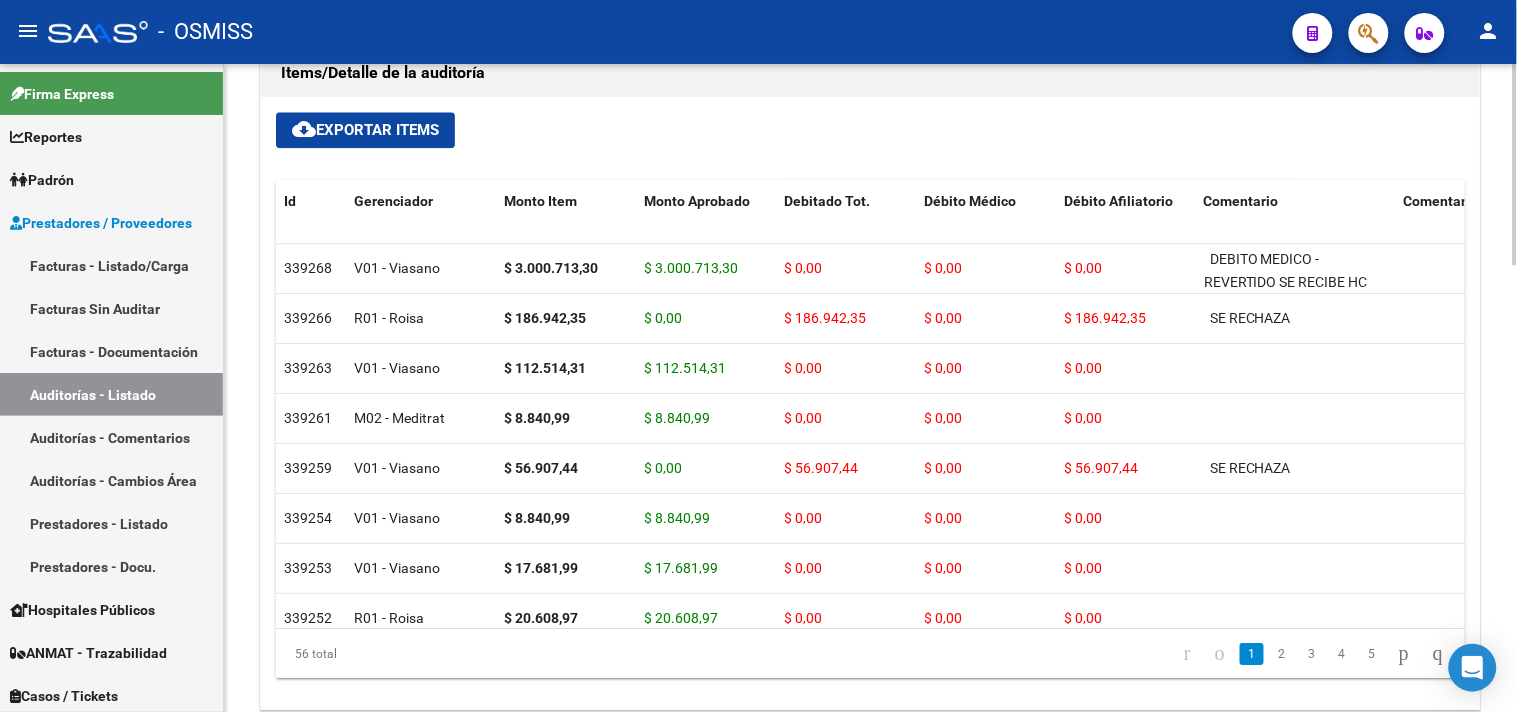 scroll, scrollTop: 1333, scrollLeft: 0, axis: vertical 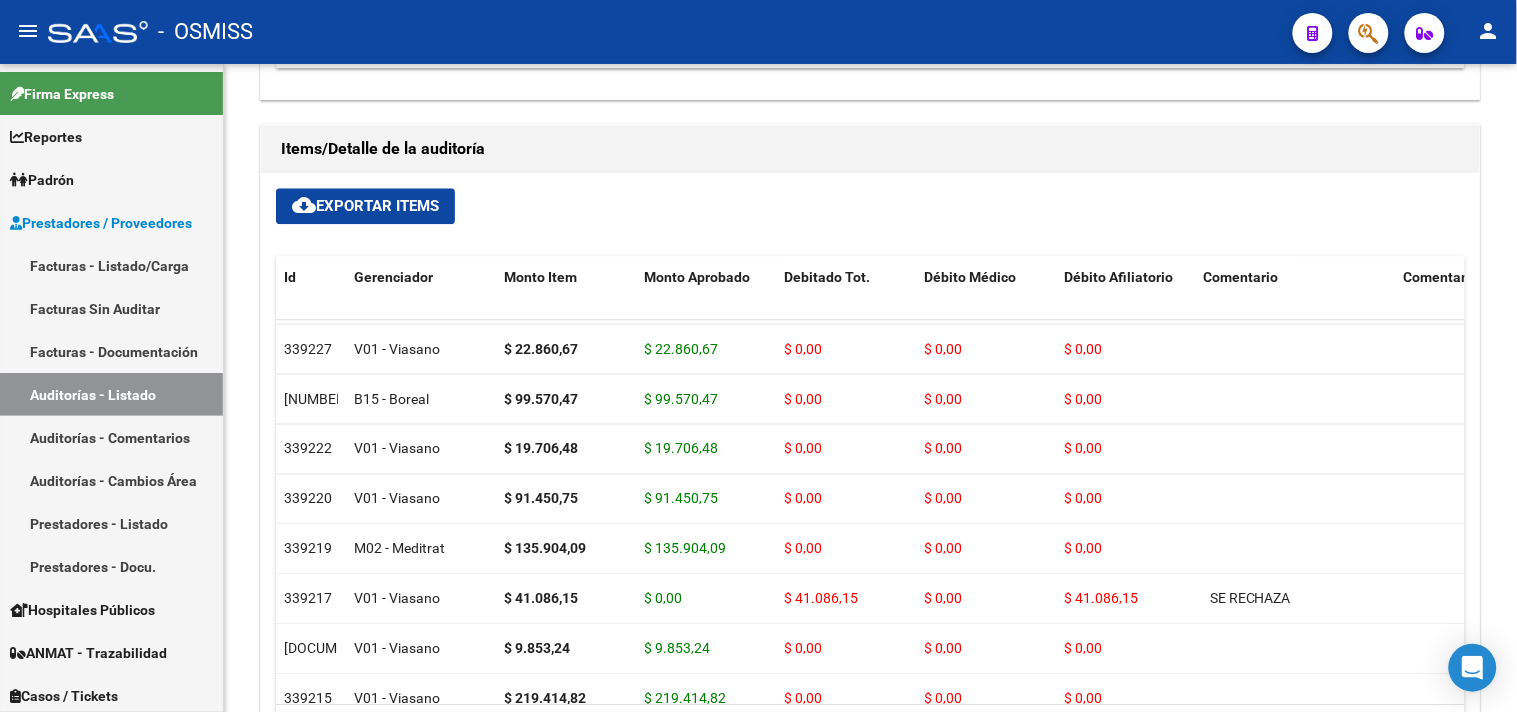 drag, startPoint x: 644, startPoint y: 707, endPoint x: 697, endPoint y: 703, distance: 53.15073 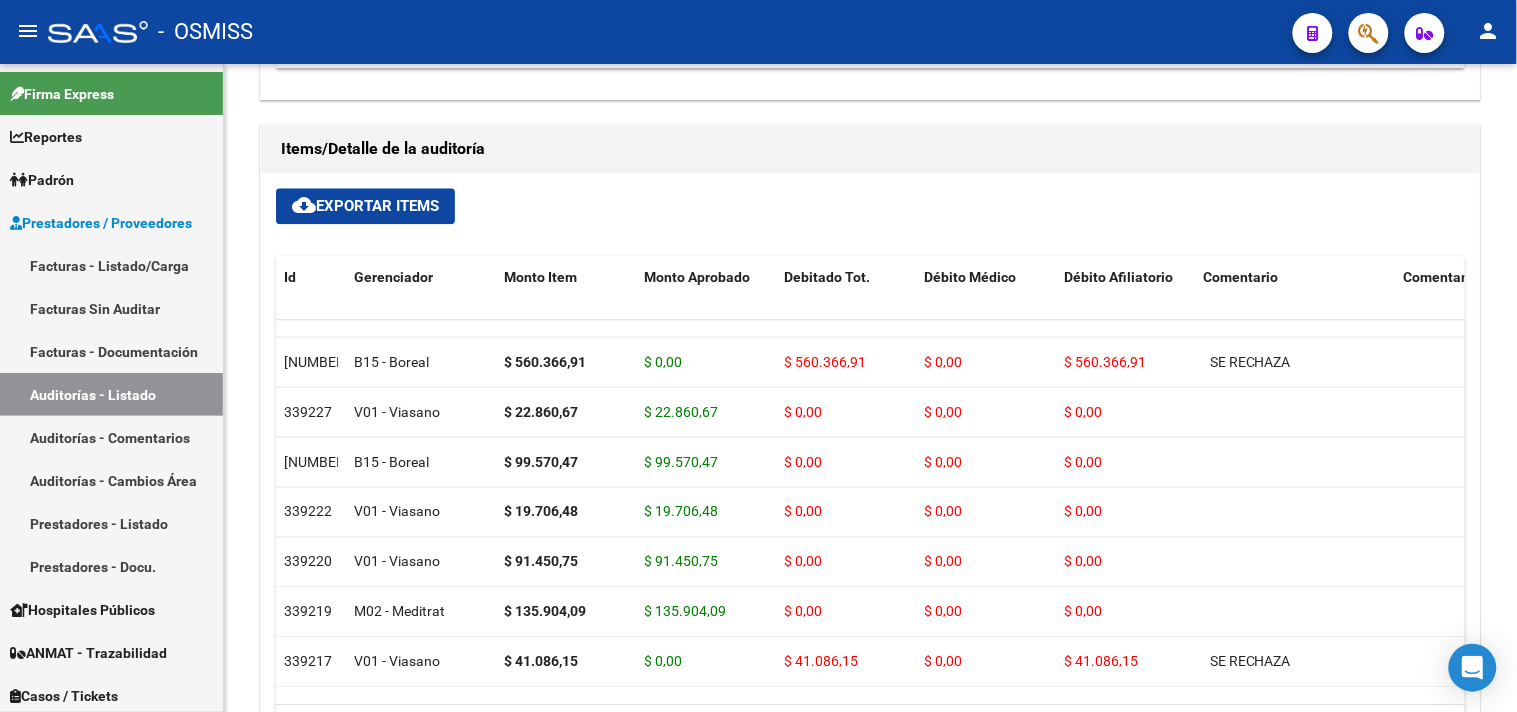 scroll, scrollTop: 0, scrollLeft: 0, axis: both 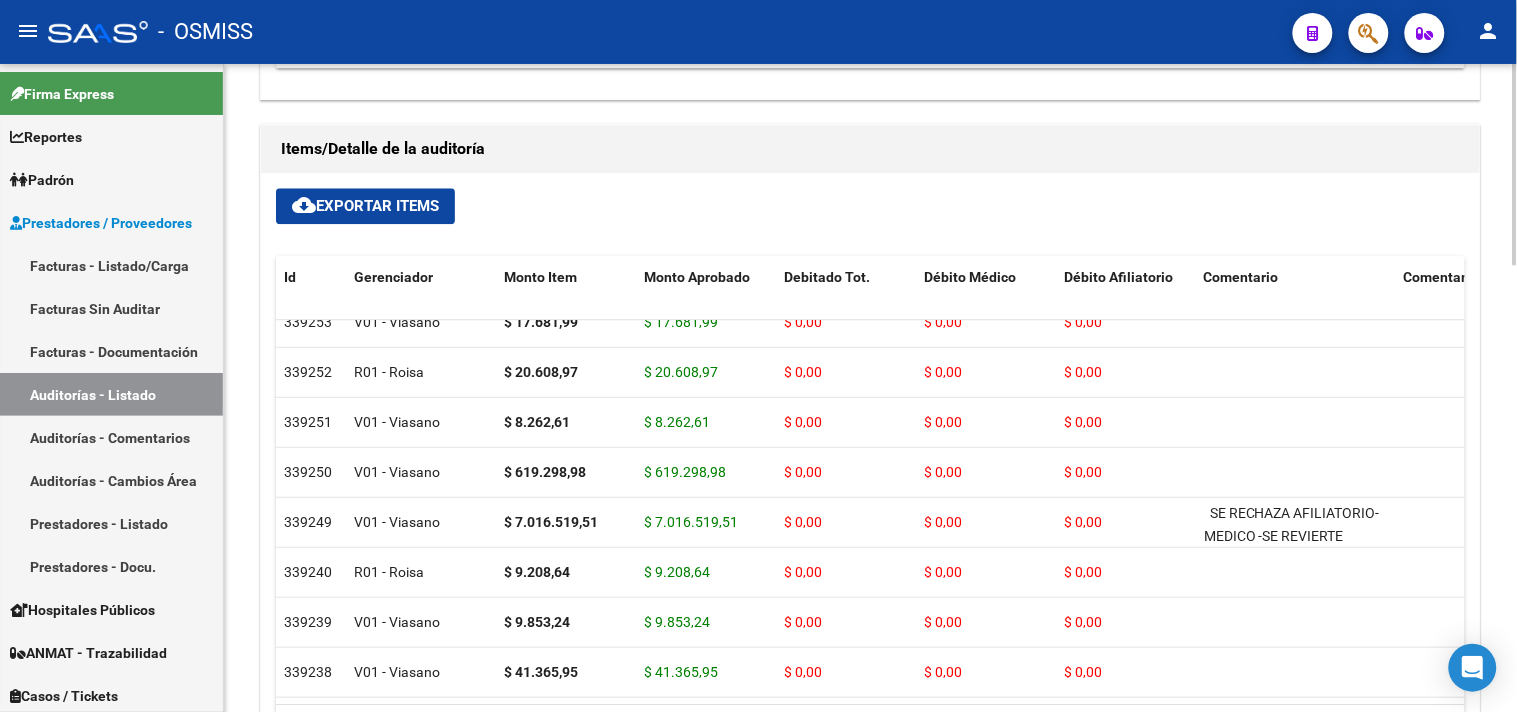 click on "Items/Detalle de la auditoría cloud_download  Exportar Items  Id Gerenciador Monto Item Monto Aprobado Debitado Tot. Débito Médico Débito Afiliatorio Comentario Comentario Gerenciador Descripción Afiliado Estado CUIL Documento Nombre Completo Fec. Prestación Atencion Tipo Nomenclador Código Nomenclador Nombre Usuario Creado Area Creado Area Modificado  339253  V01 - Viasano $ 17.681,99 $ 17.681,99 $ 0,00 $ 0,00 $ 0,00         [NUMBER]  57848230   [LAST] [LAST] [LAST] [LAST]       [DATE]  Sabrina  Corton   03/07/2025   Hospitales de Autogestión - Afiliaciones  339252  R01 - Roisa $ 20.608,97 $ 20.608,97 $ 0,00 $ 0,00 $ 0,00         [NUMBER]  58615554   [LAST] [LAST] [LAST]                   [DATE]  Sabrina  Corton   03/07/2025   Hospitales de Autogestión - Afiliaciones  339251  V01 - Viasano $ 8.262,61 $ 8.262,61 $ 0,00 $ 0,00 $ 0,00         [NUMBER]  57245067   [LAST] [LAST] [LAST]              [DATE]  Sabrina  Corton   03/07/2025   339250  V01 - Viasano" 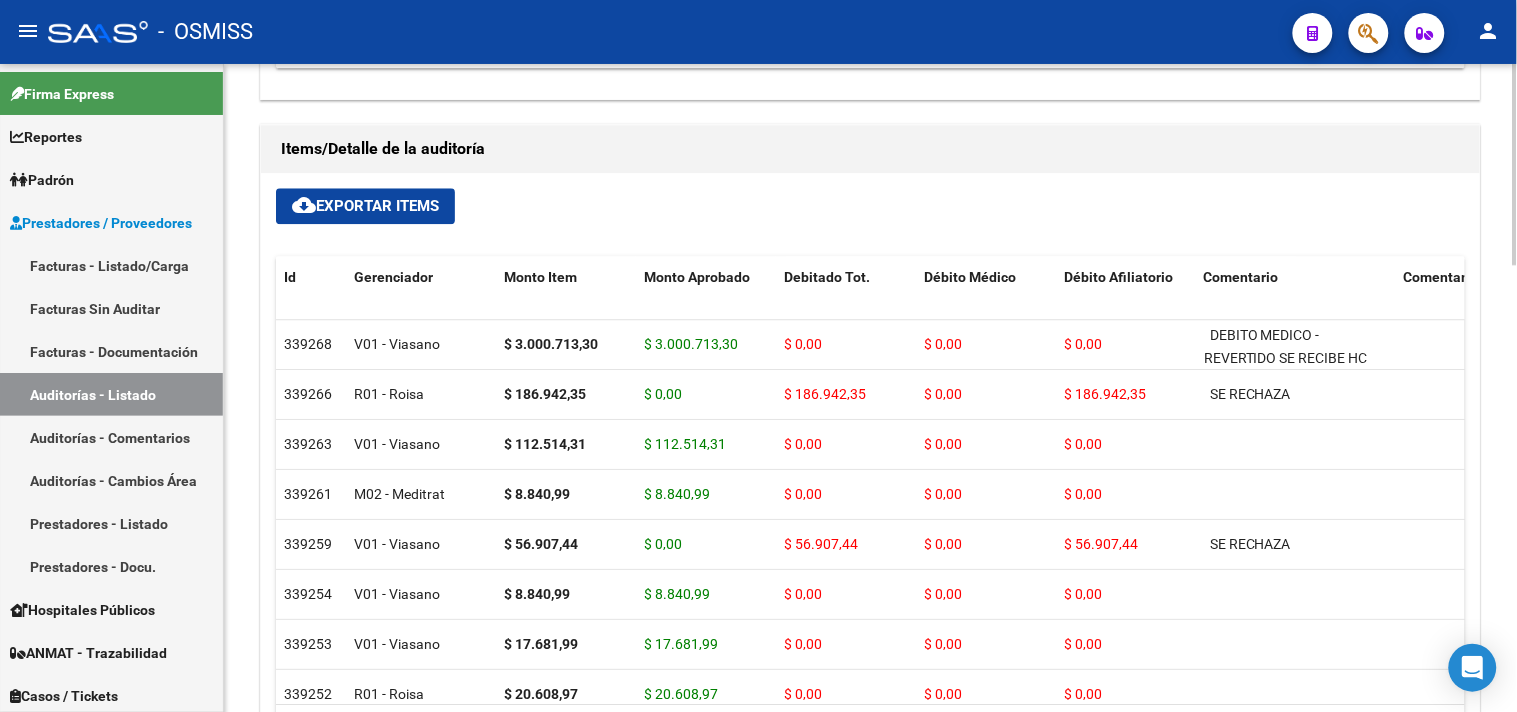 click on "arrow_back Editar 18723    cloud_download  Generar informe  Sin Fecha de Vencimiento  Totales Auditoría Total Comprobantes:  $ 19.289.585,40 Total Items Auditados:  $ 19.289.585,40 Falta Identificar:   $ 0,00 Items Auditados Total Aprobado: $ 18.200.847,92 Total Debitado: $ 1.088.737,48 Totales Aprobado - Imputado x Gerenciador Gerenciador Total V01 - Viasano  $ 14.637.548,63 B15 - Boreal  $ 2.212.982,14 M02 - Meditrat  $ 1.320.499,54 Información del área  Area * Hospitales - Auditoría Médica Seleccionar area Periodo Imputado    202507 Ingresar el Periodo  COMENTARIO :  Comprobantes Asociados a la Auditoría cloud_download  Exportar Comprobantes  ID CAE Razon Social CPBT Monto Fecha Cpbt Fecha Recibido Doc Respaldatoria Expte. Interno Creado Usuario $ 19.289.585,40 157671 HOSPITAL DE PEDIATRIA SAMIC "PROFESOR DR JUAN P GARRAHAN"  Factura C: 1 - 161122  $ 19.289.585,40 [DATE] [DATE] [DATE] [LAST] - [EMAIL] Items/Detalle de la auditoría cloud_download Id  1" 